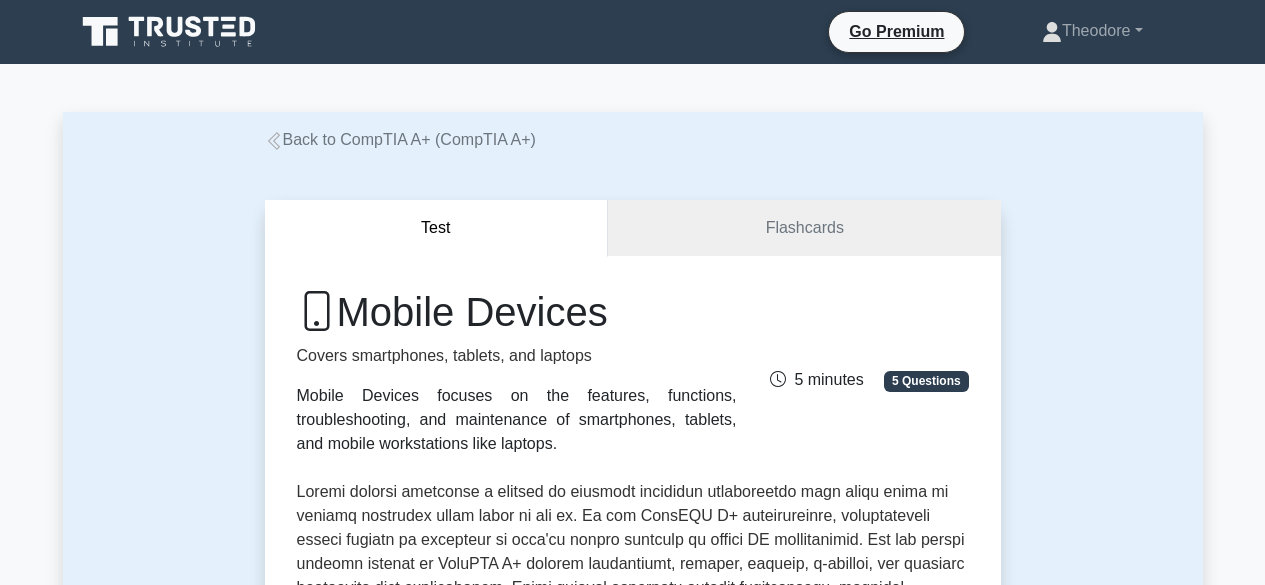 scroll, scrollTop: 1900, scrollLeft: 0, axis: vertical 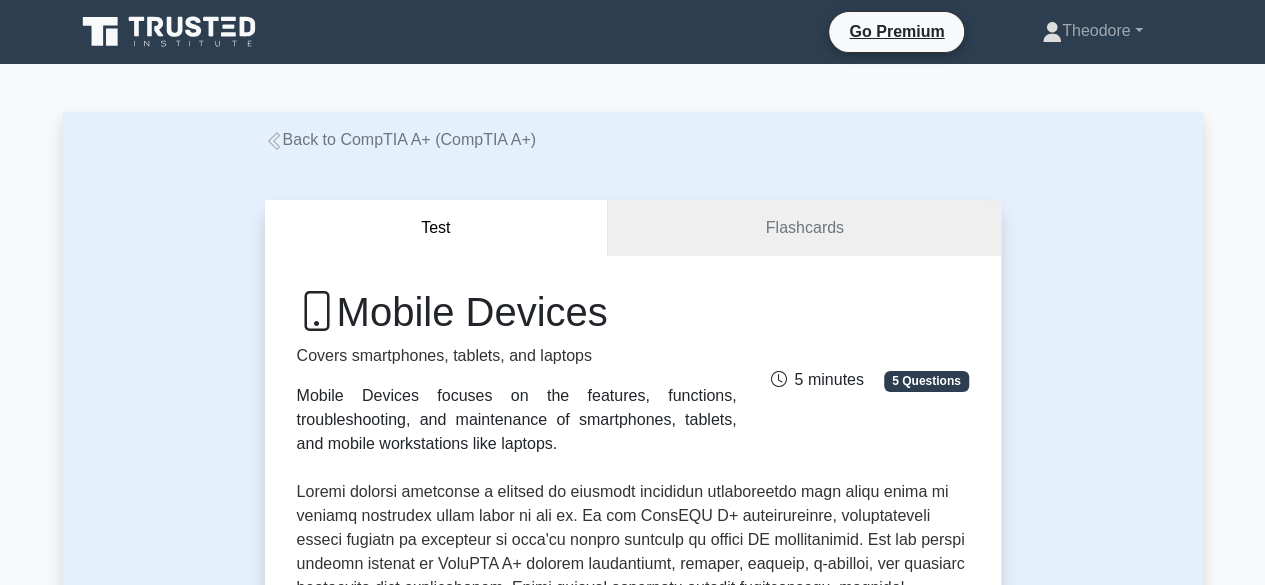 click 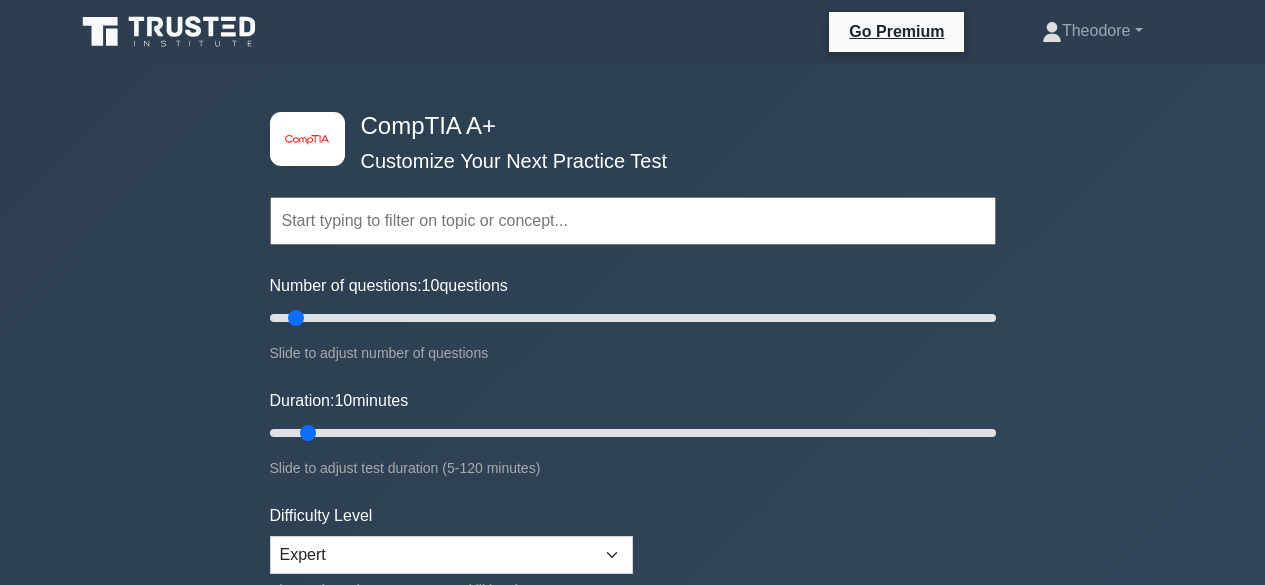scroll, scrollTop: 0, scrollLeft: 0, axis: both 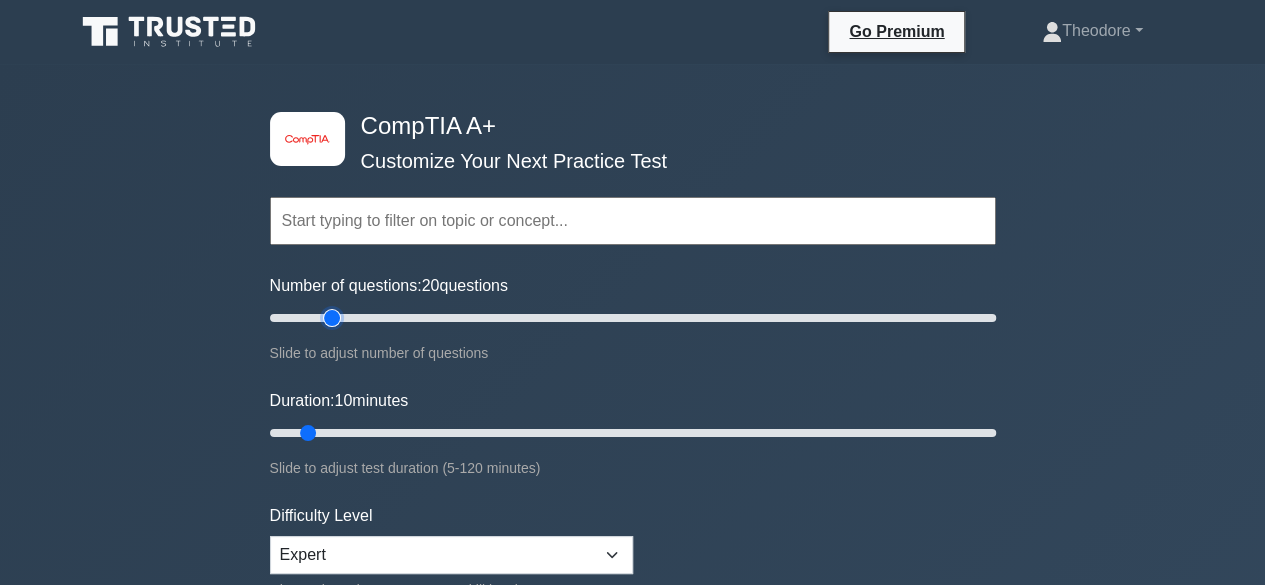 type on "20" 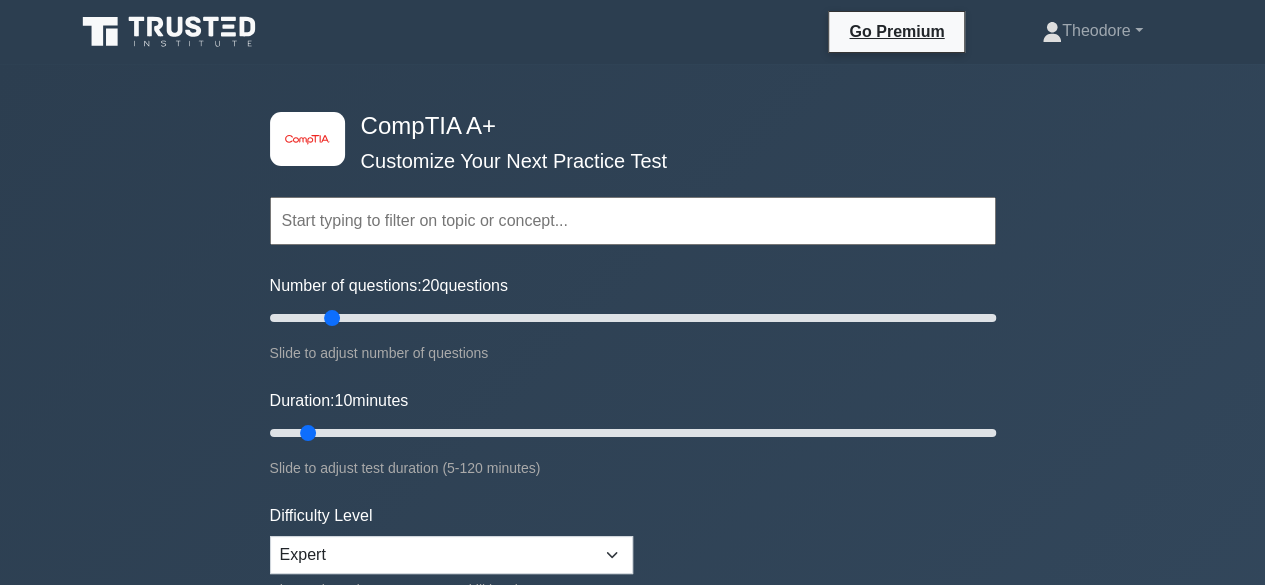 click on "Topics
Hardware
Operating Systems
Networking
Security
Troubleshooting
Mobile Devices
Virtualization and Cloud Computing
Hardware and Network Troubleshooting
Operational Procedures
Software Troubleshooting" at bounding box center (633, 193) 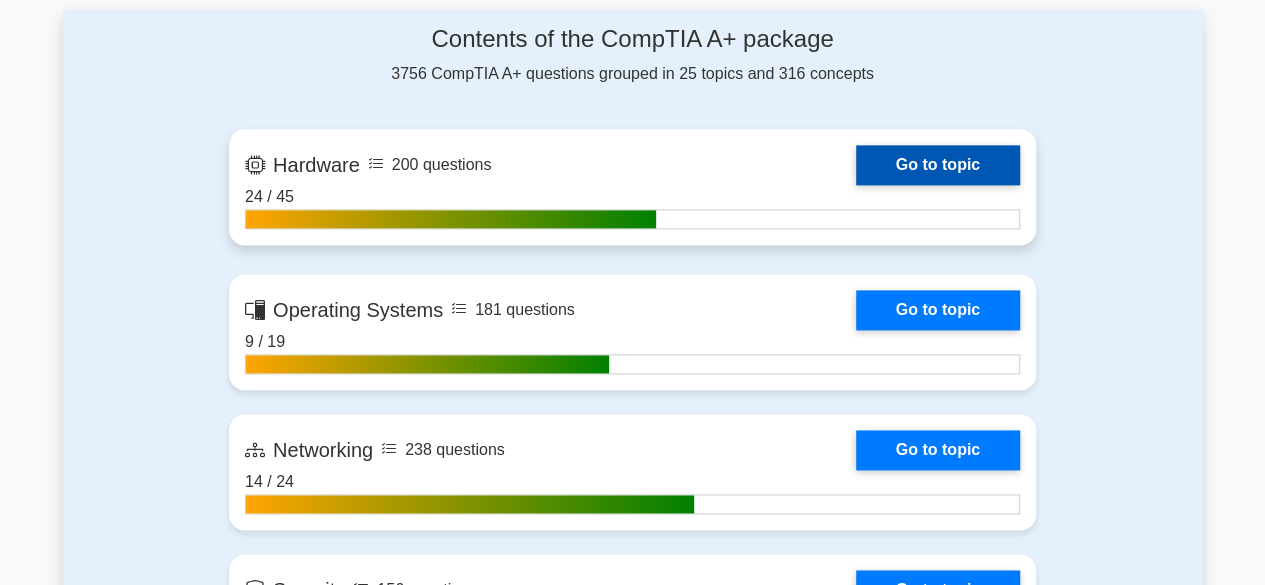 scroll, scrollTop: 1300, scrollLeft: 0, axis: vertical 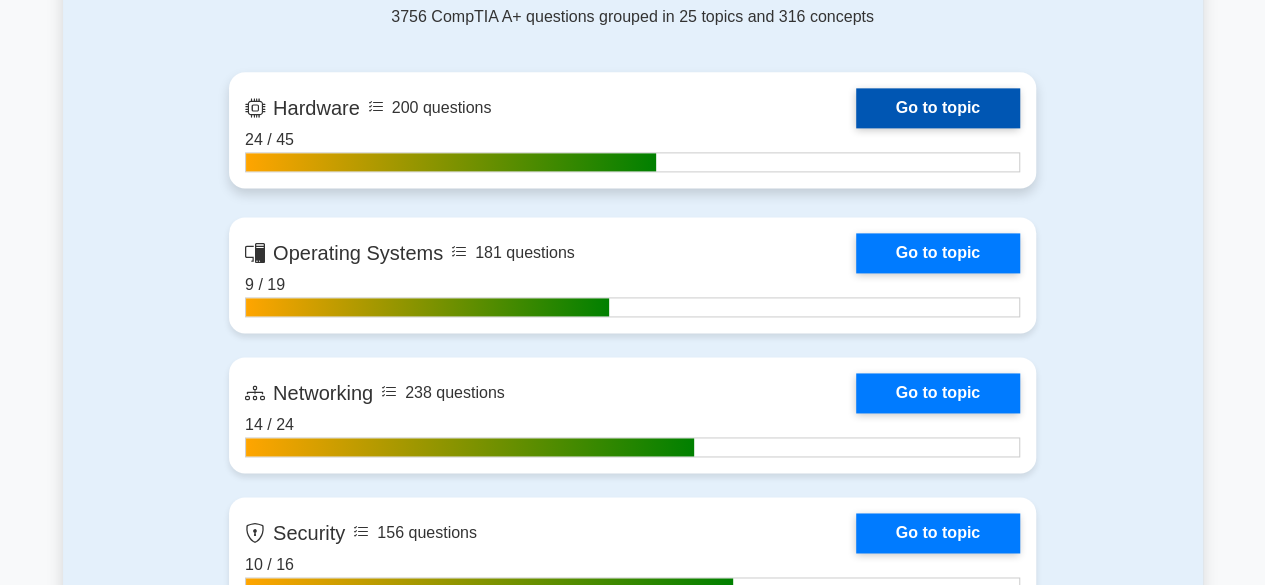 click on "Go to topic" at bounding box center (938, 108) 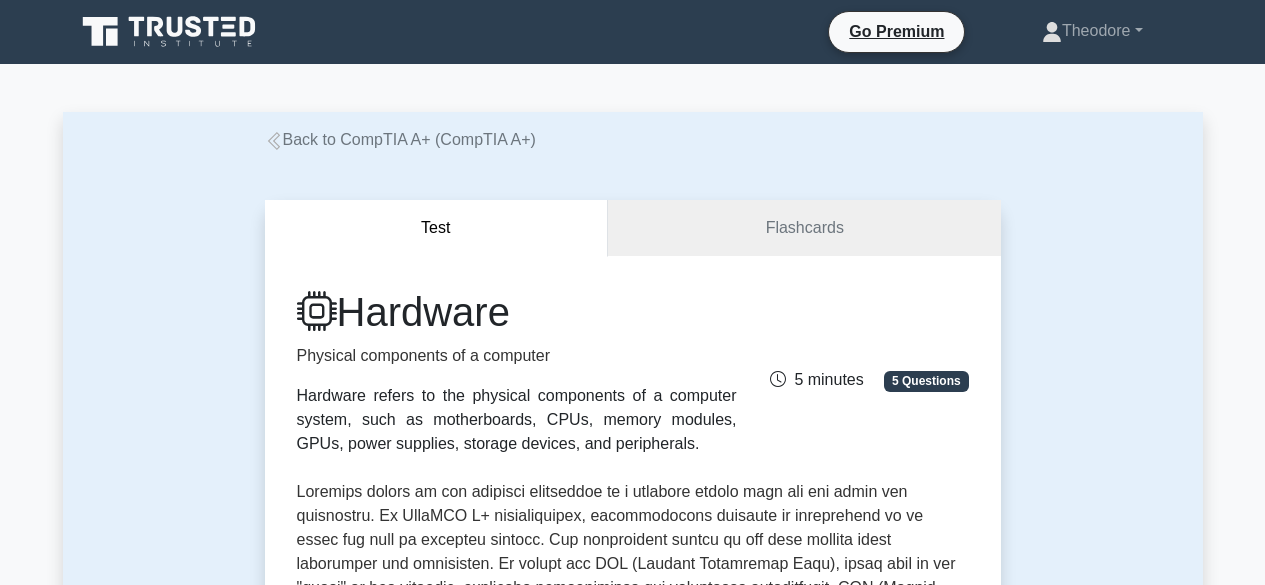 scroll, scrollTop: 1100, scrollLeft: 0, axis: vertical 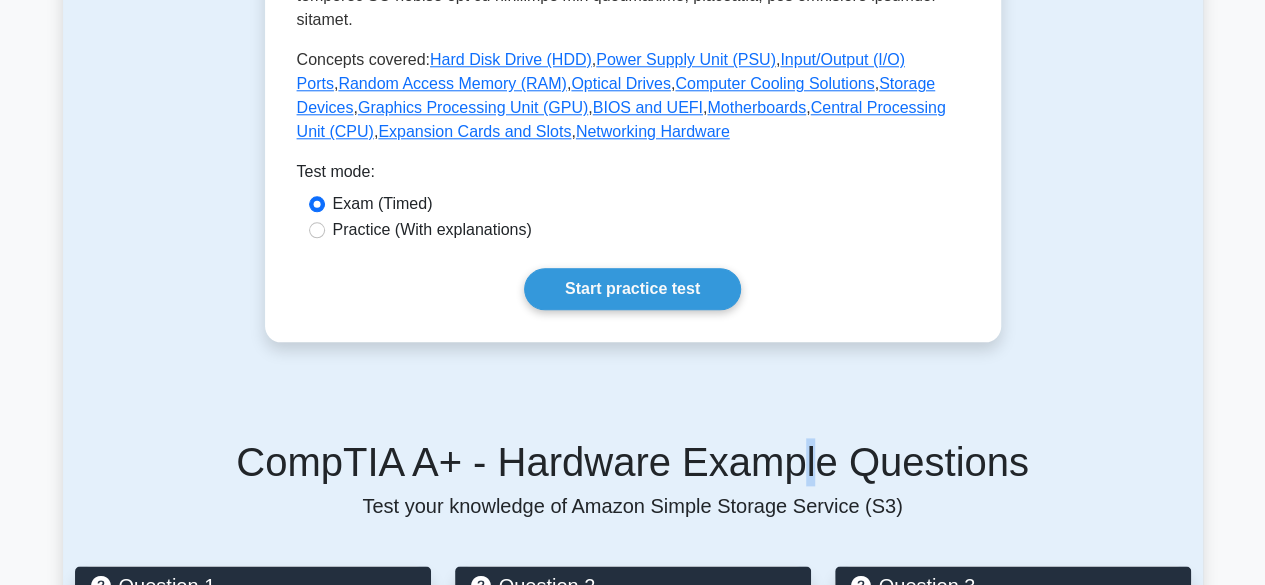 click on "CompTIA A+ - Hardware Example Questions" at bounding box center [633, 462] 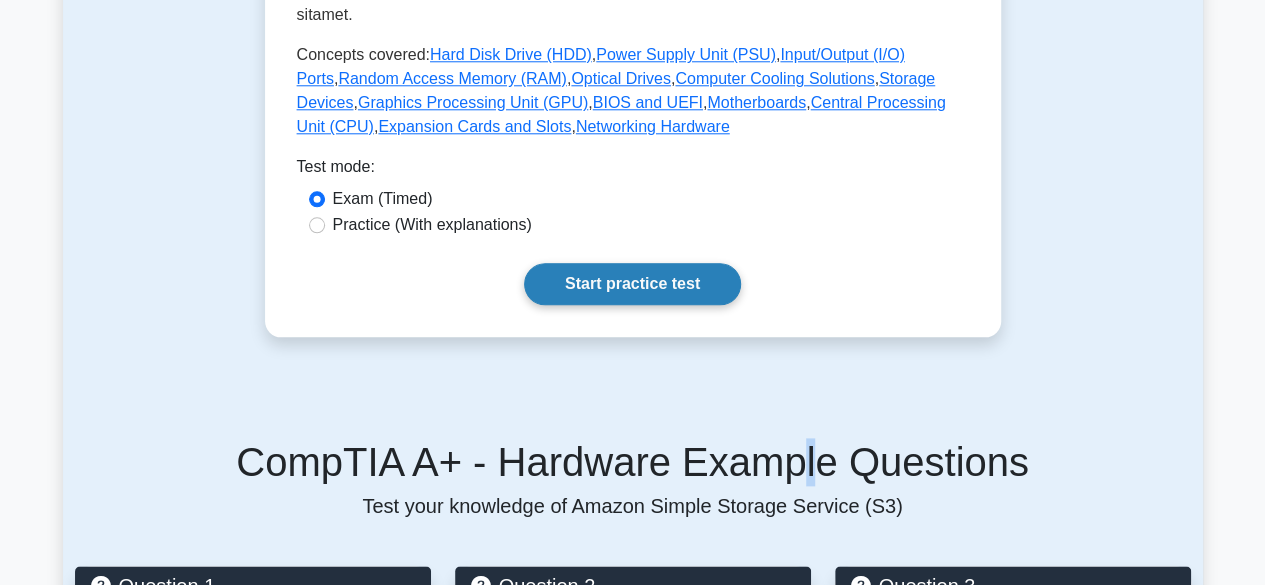 click on "Start practice test" at bounding box center [632, 284] 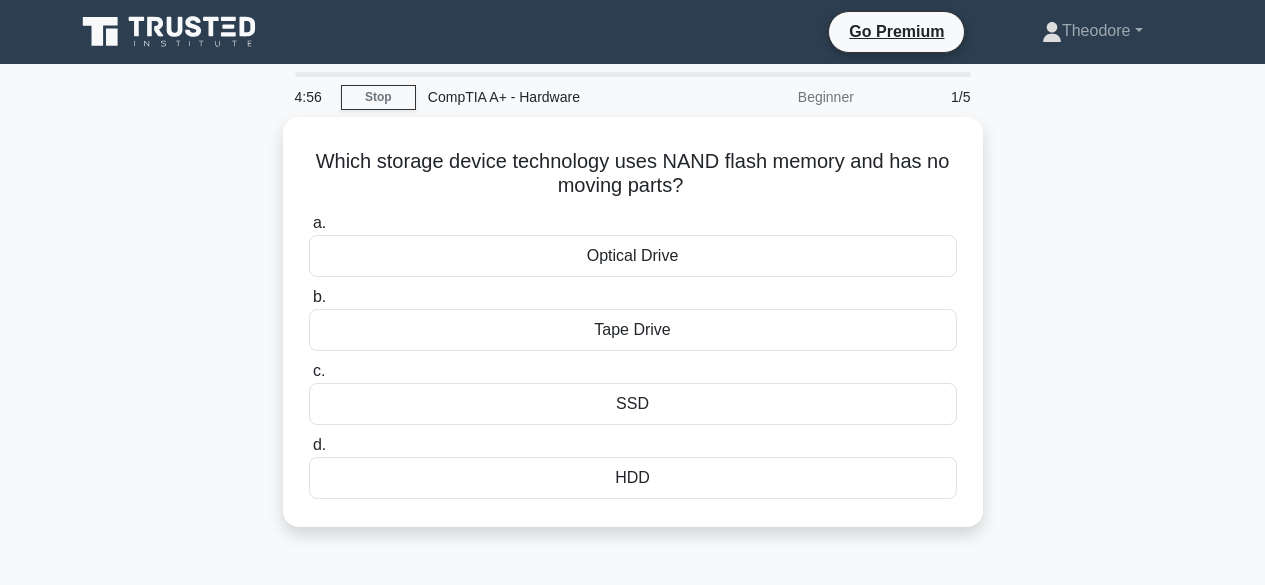 scroll, scrollTop: 0, scrollLeft: 0, axis: both 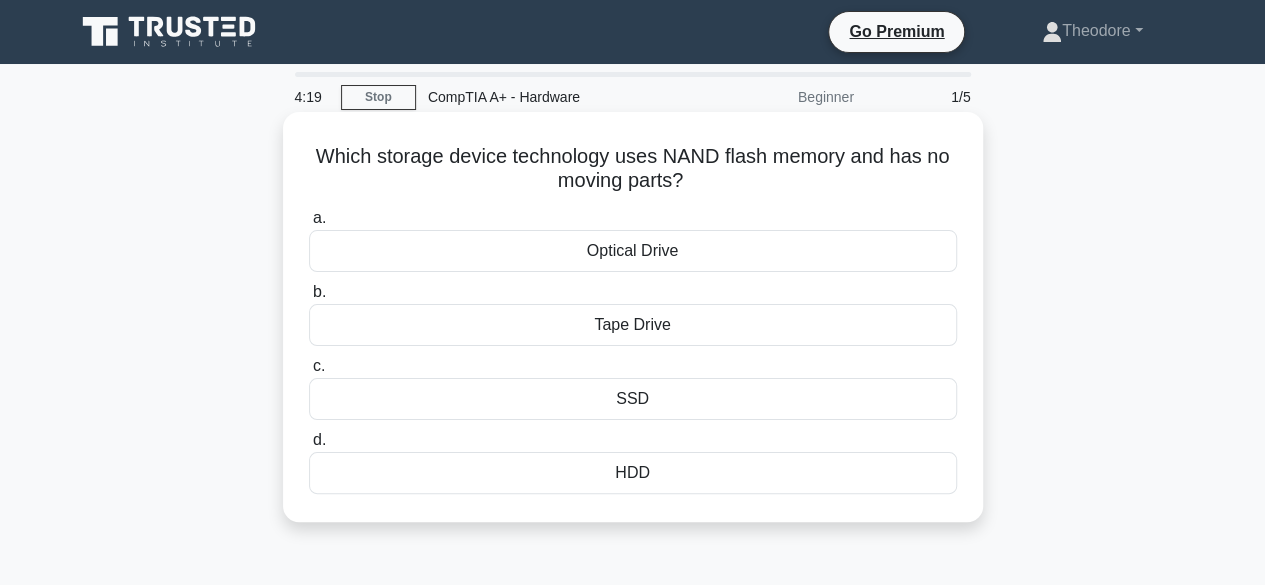 click on "Optical Drive" at bounding box center (633, 251) 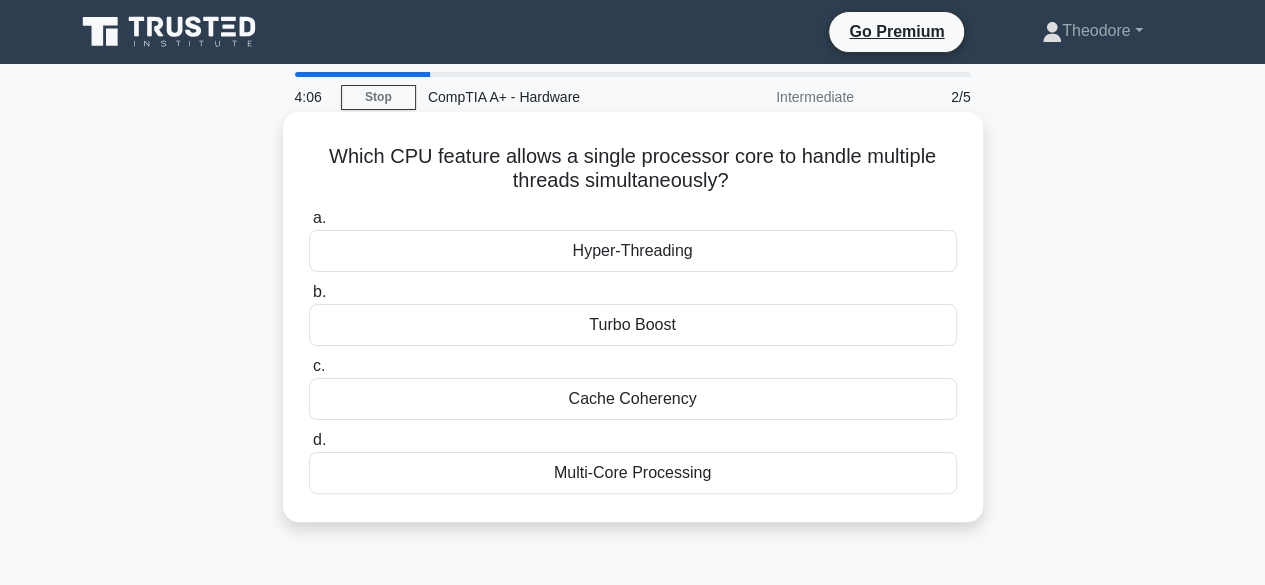click on "Hyper-Threading" at bounding box center (633, 251) 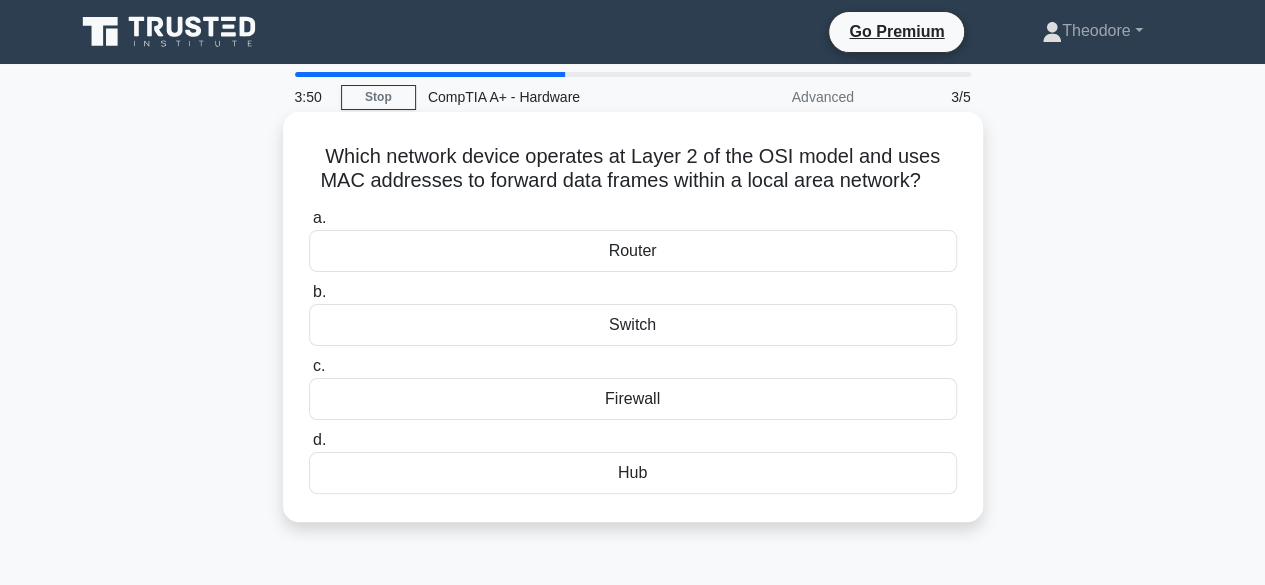 click on "a.
Router" at bounding box center (633, 239) 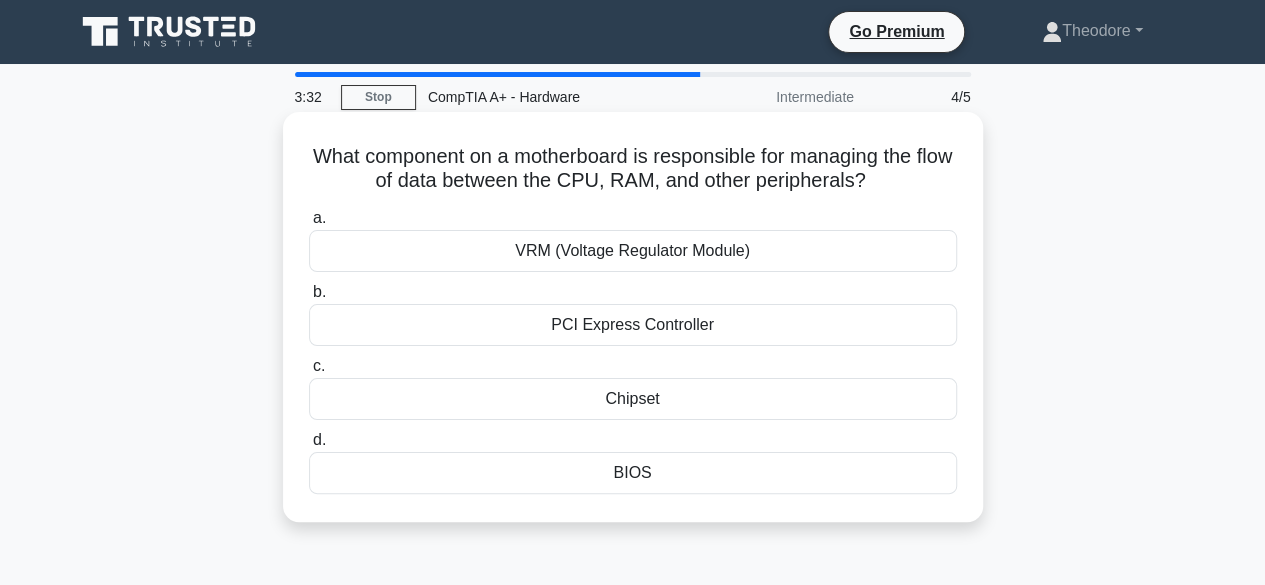 click on "Chipset" at bounding box center (633, 399) 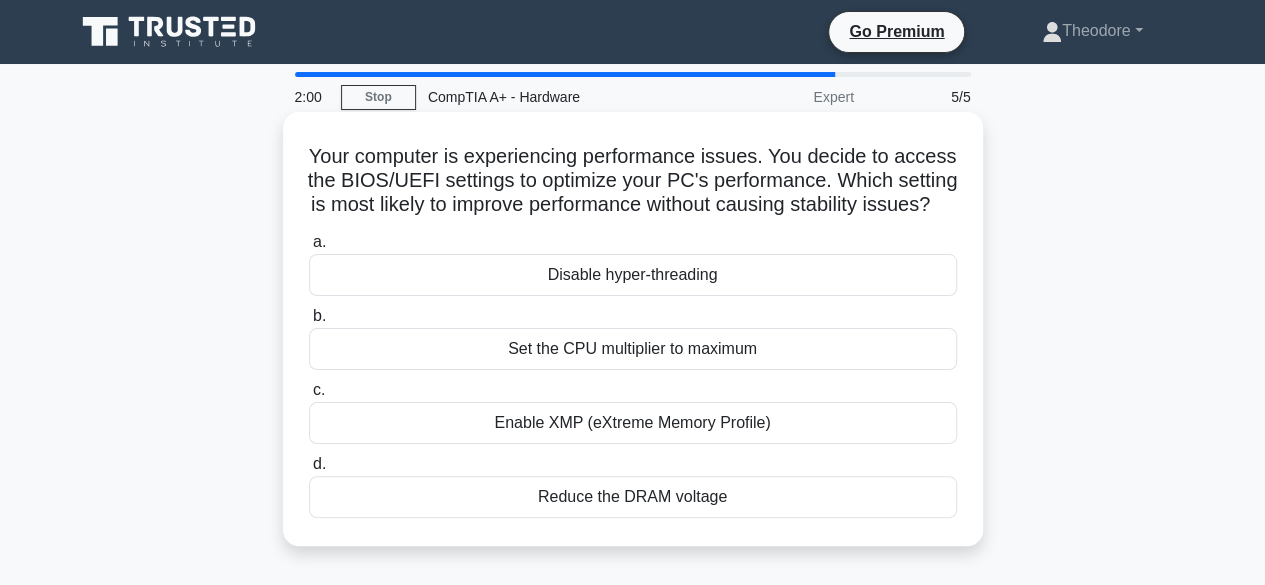 click on "Set the CPU multiplier to maximum" at bounding box center (633, 349) 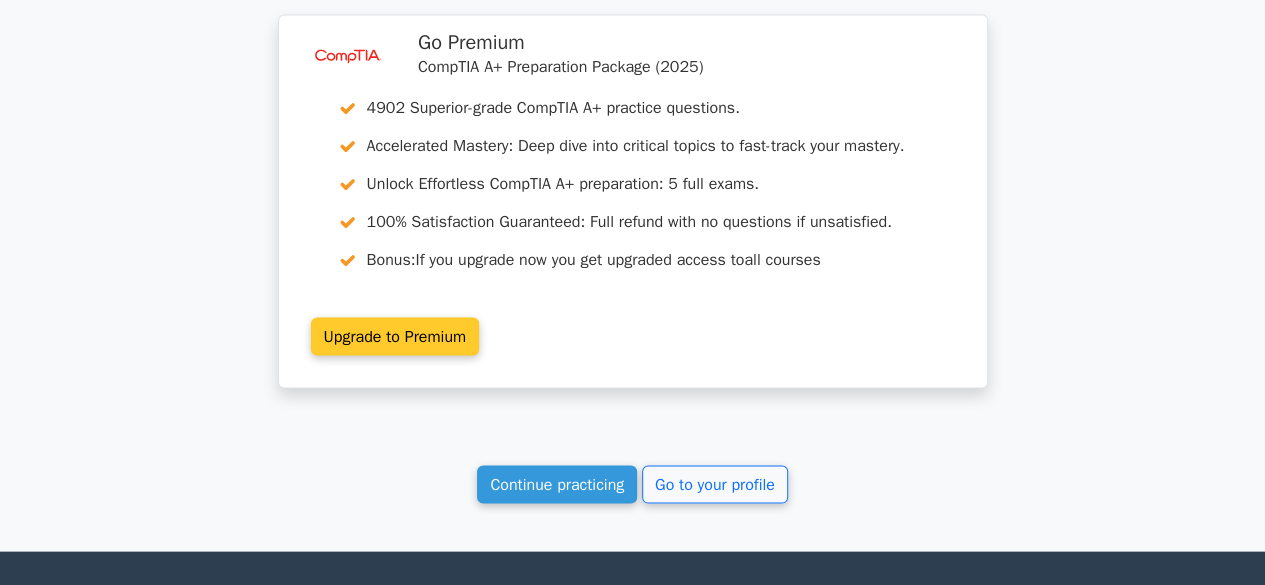 scroll, scrollTop: 0, scrollLeft: 0, axis: both 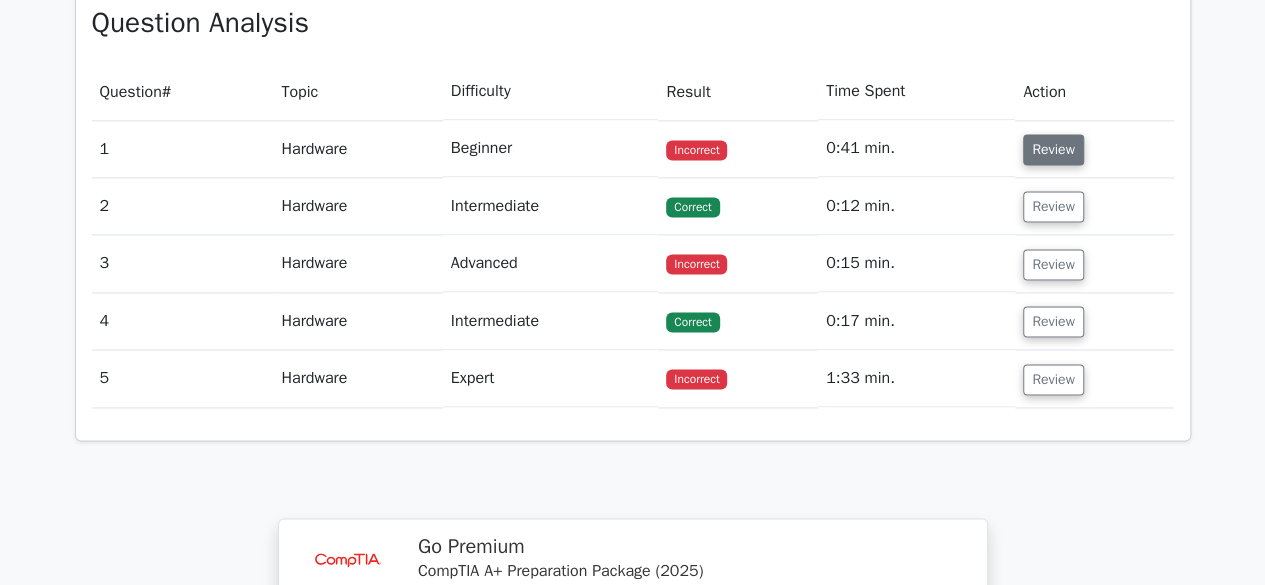 click on "Review" at bounding box center (1053, 149) 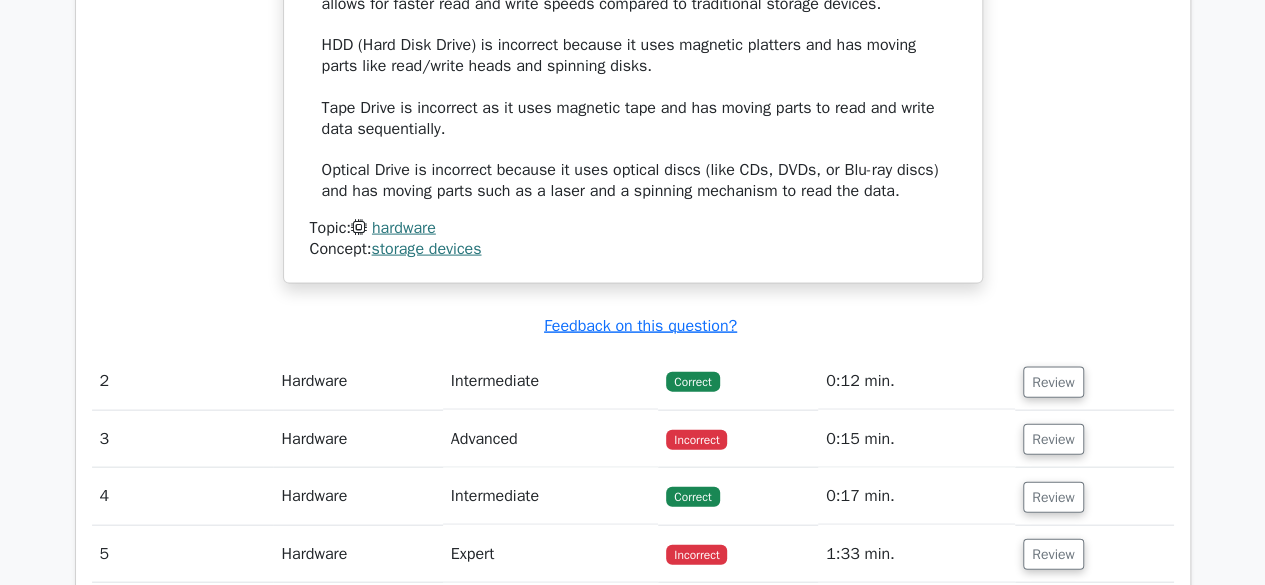 scroll, scrollTop: 2100, scrollLeft: 0, axis: vertical 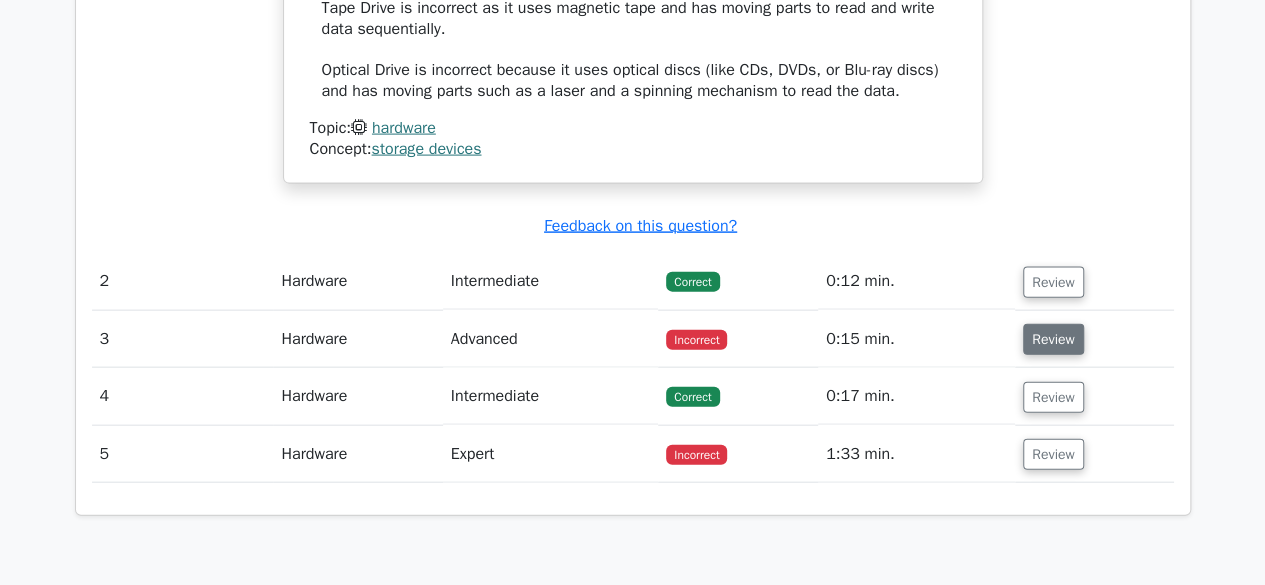 click on "Review" at bounding box center [1053, 339] 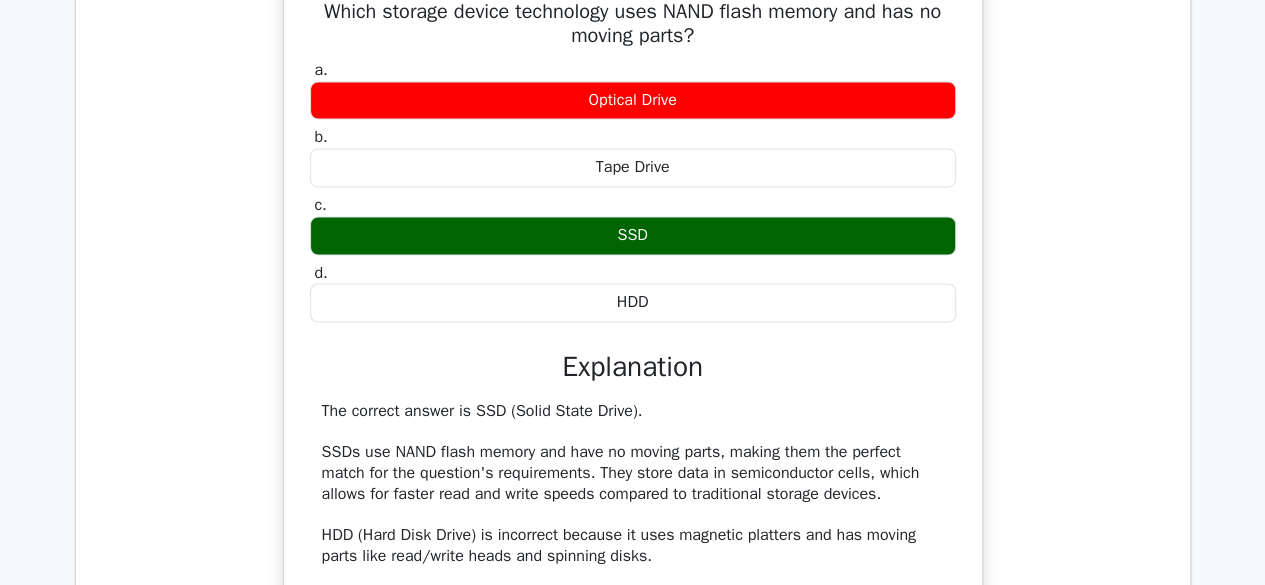 scroll, scrollTop: 1700, scrollLeft: 0, axis: vertical 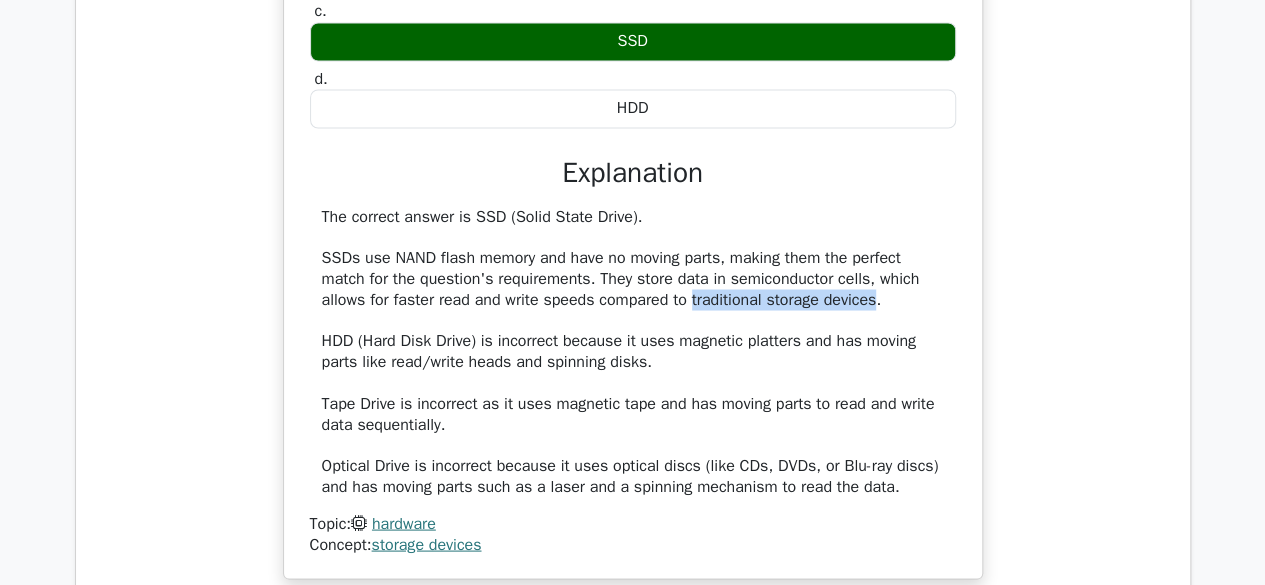 drag, startPoint x: 692, startPoint y: 291, endPoint x: 876, endPoint y: 294, distance: 184.02446 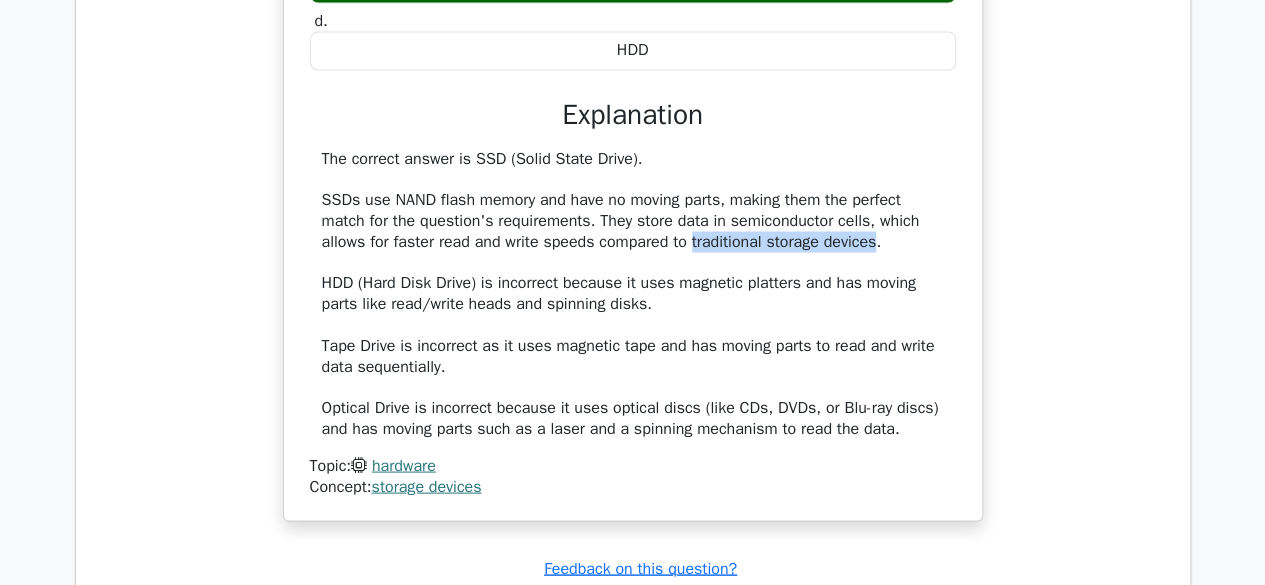scroll, scrollTop: 1800, scrollLeft: 0, axis: vertical 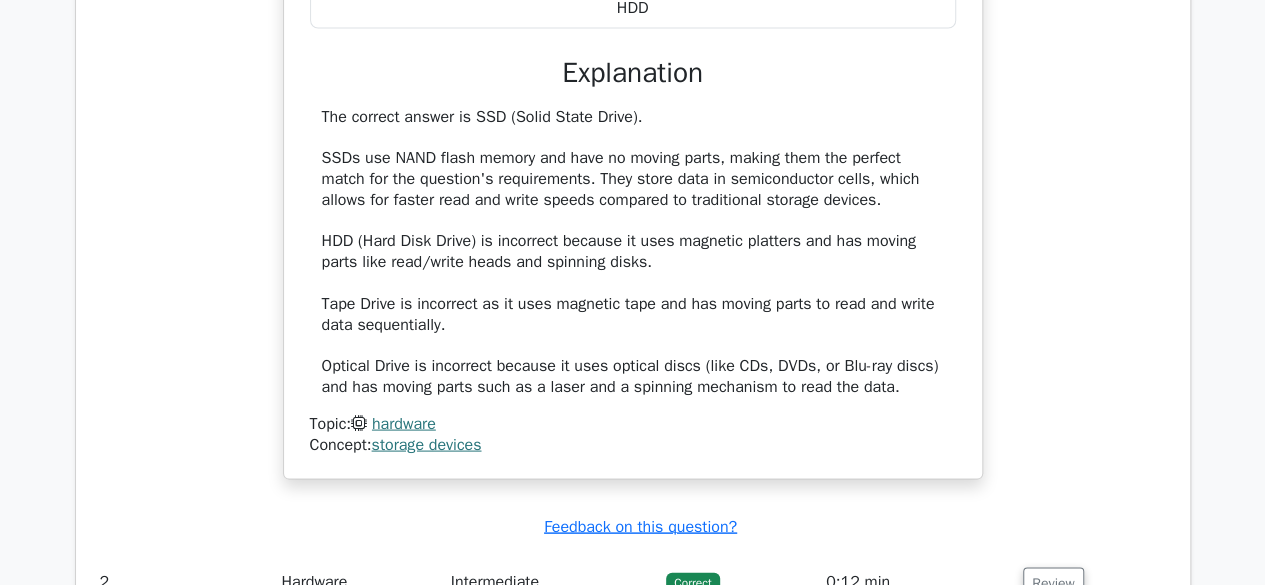 click on "The correct answer is SSD (Solid State Drive). SSDs use NAND flash memory and have no moving parts, making them the perfect match for the question's requirements. They store data in semiconductor cells, which allows for faster read and write speeds compared to traditional storage devices. HDD (Hard Disk Drive) is incorrect because it uses magnetic platters and has moving parts like read/write heads and spinning disks. Tape Drive is incorrect as it uses magnetic tape and has moving parts to read and write data sequentially. Optical Drive is incorrect because it uses optical discs (like CDs, DVDs, or Blu-ray discs) and has moving parts such as a laser and a spinning mechanism to read the data." at bounding box center (633, 251) 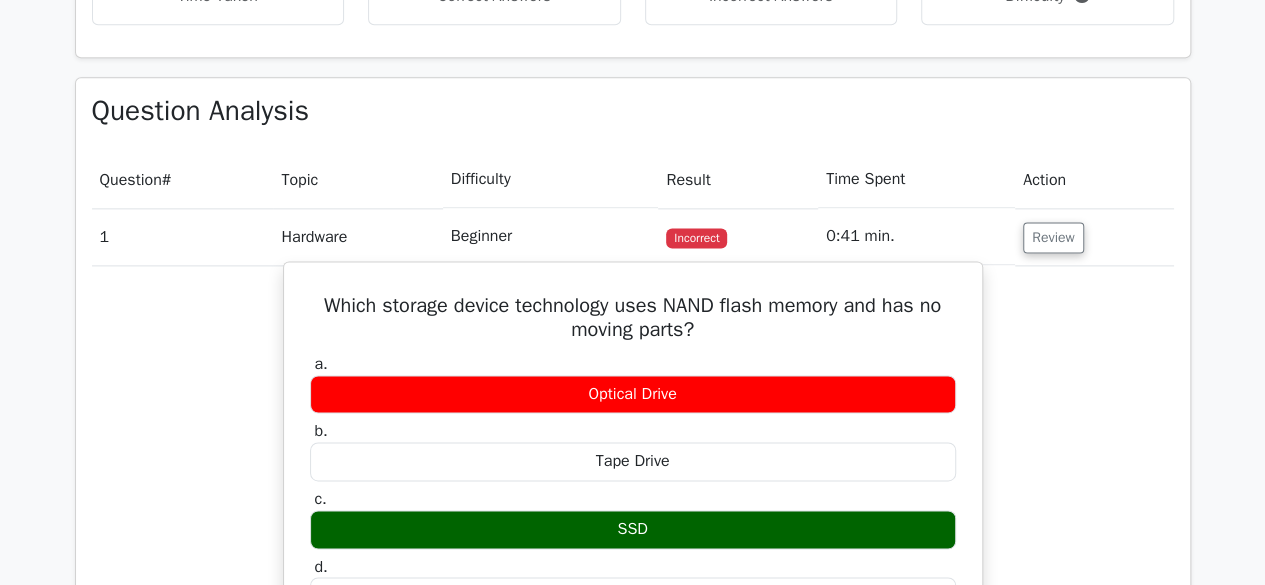 scroll, scrollTop: 1200, scrollLeft: 0, axis: vertical 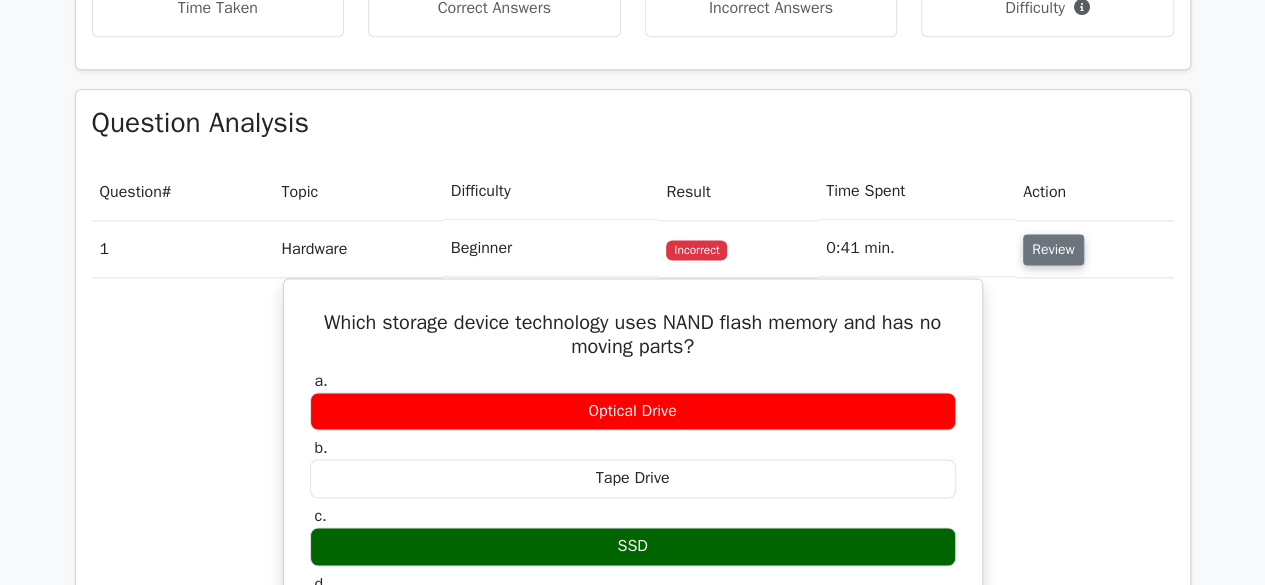 click on "Review" at bounding box center (1053, 249) 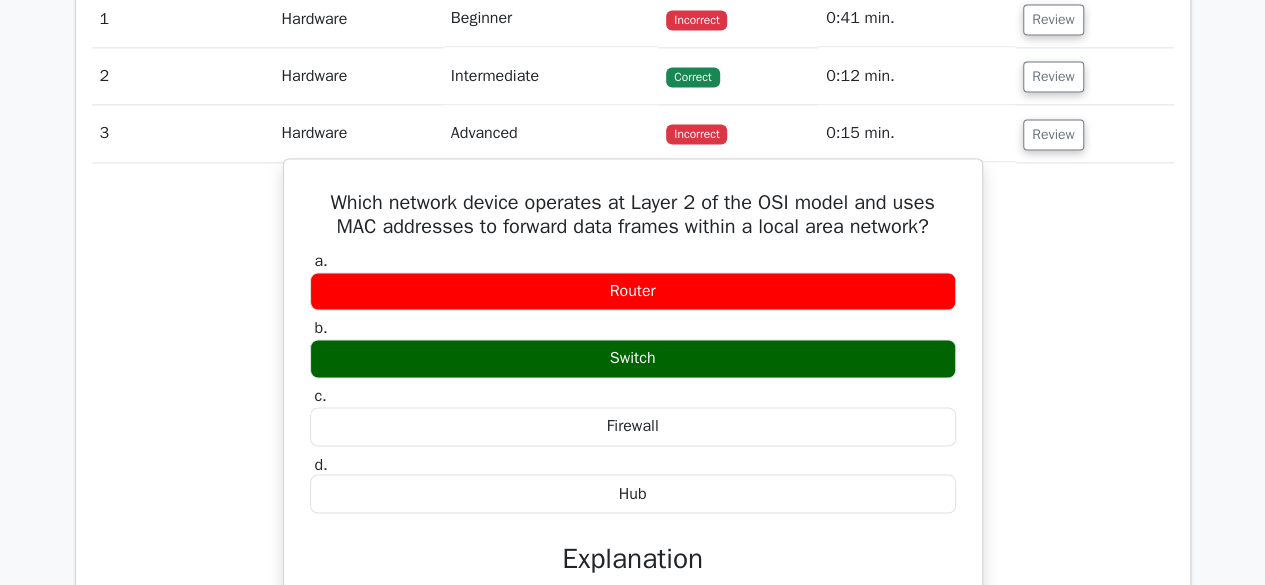 scroll, scrollTop: 1400, scrollLeft: 0, axis: vertical 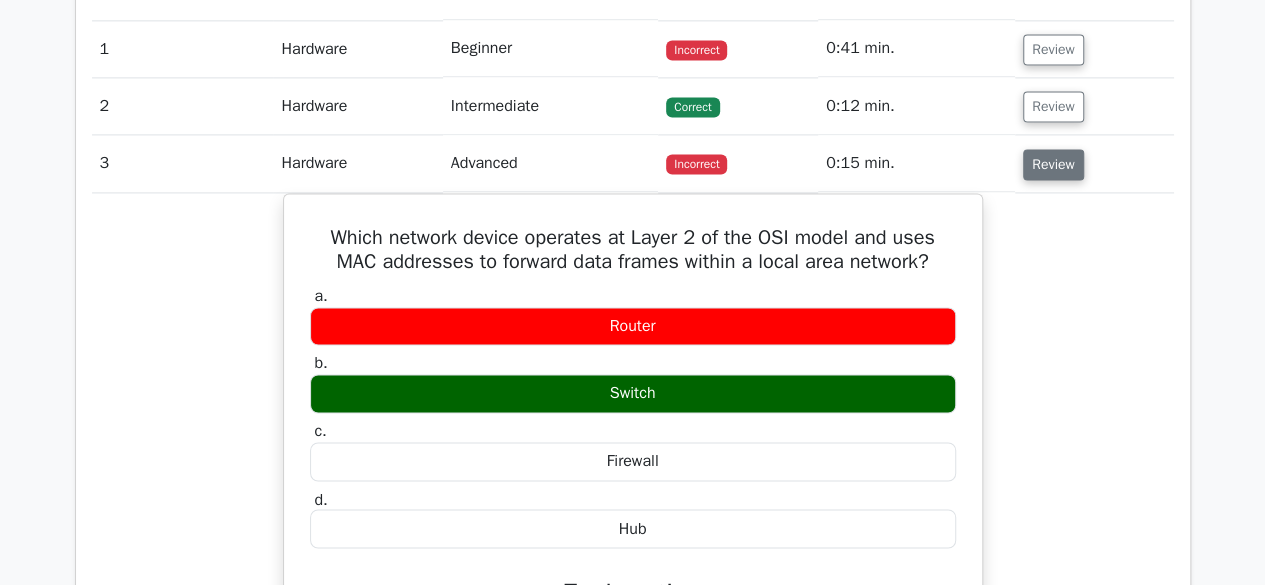 click on "Review" at bounding box center [1053, 164] 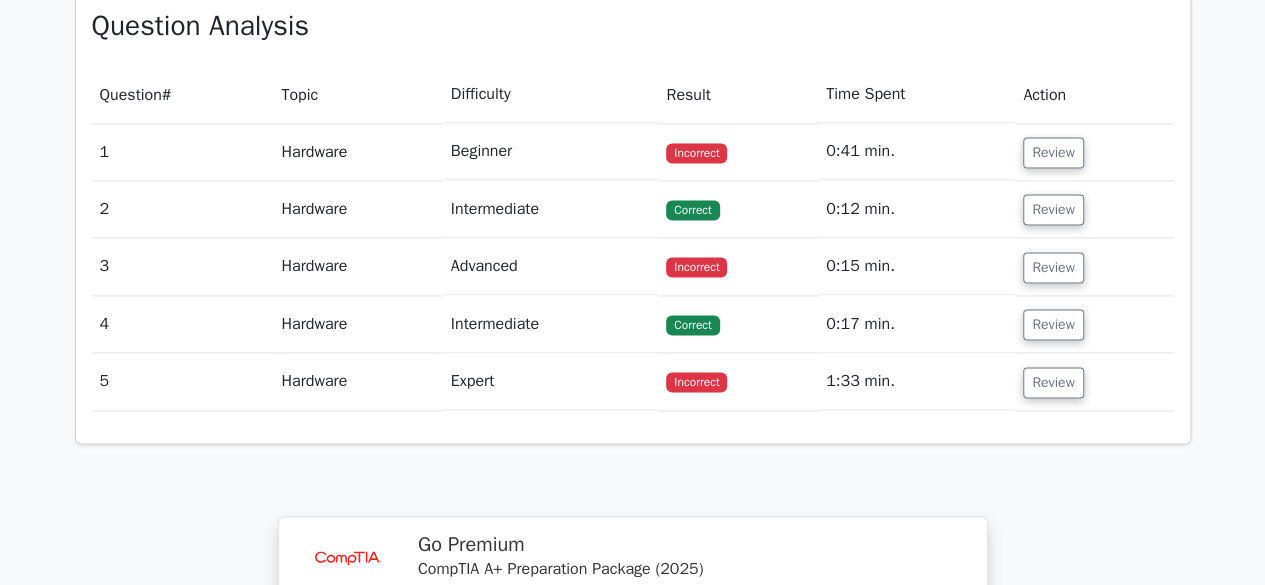 scroll, scrollTop: 1400, scrollLeft: 0, axis: vertical 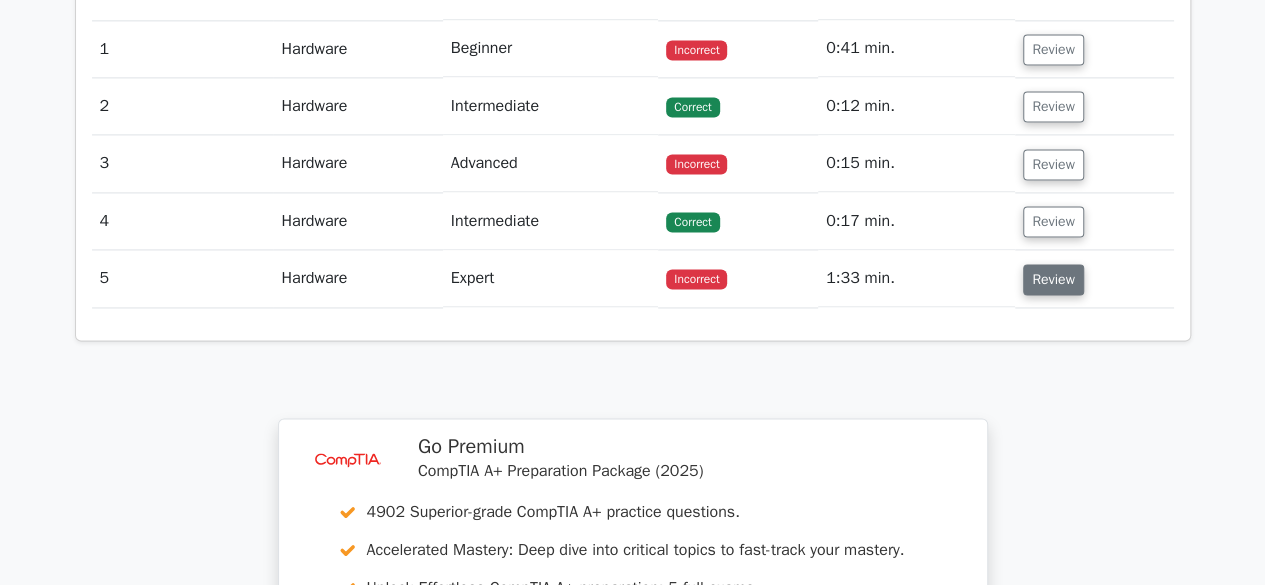 click on "Review" at bounding box center [1053, 279] 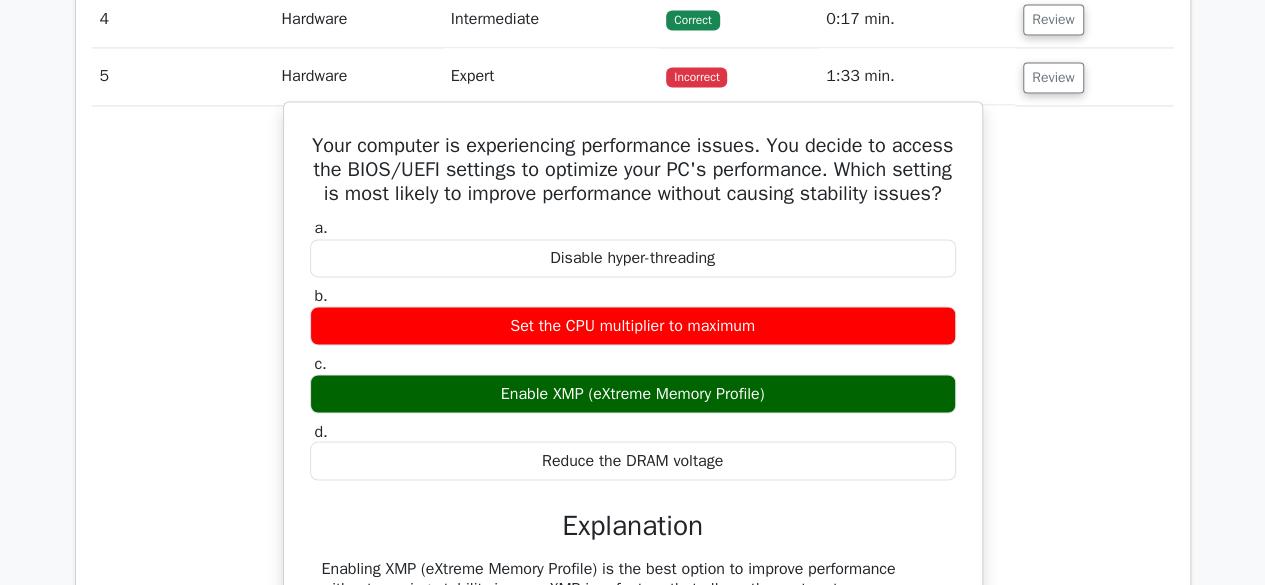 scroll, scrollTop: 1600, scrollLeft: 0, axis: vertical 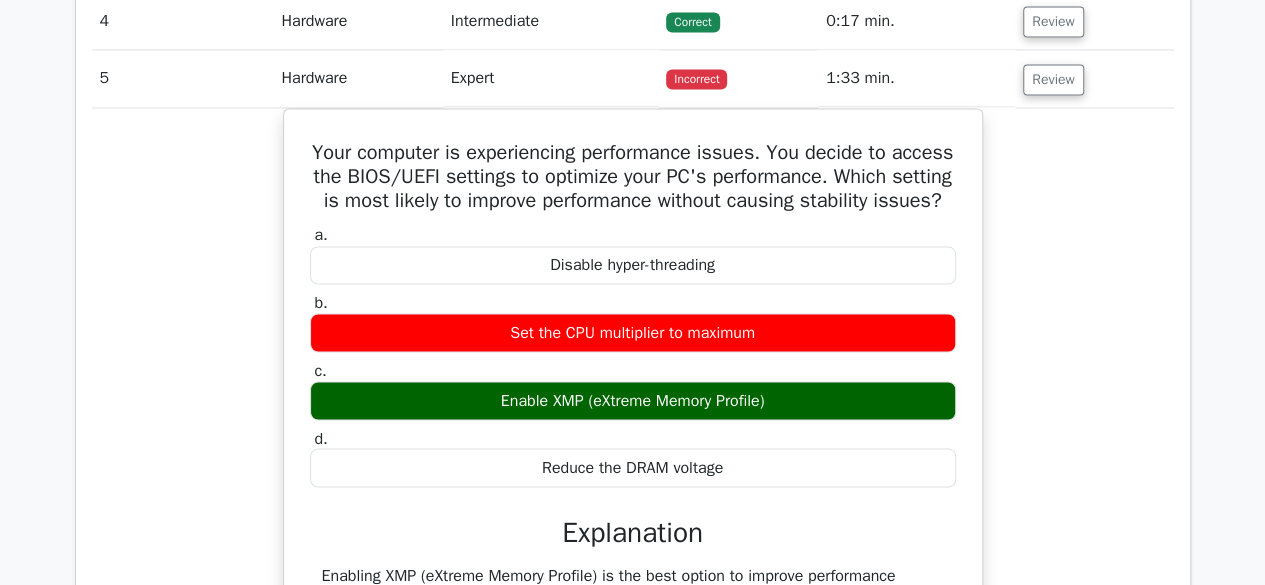 click on "Review" at bounding box center [1094, 78] 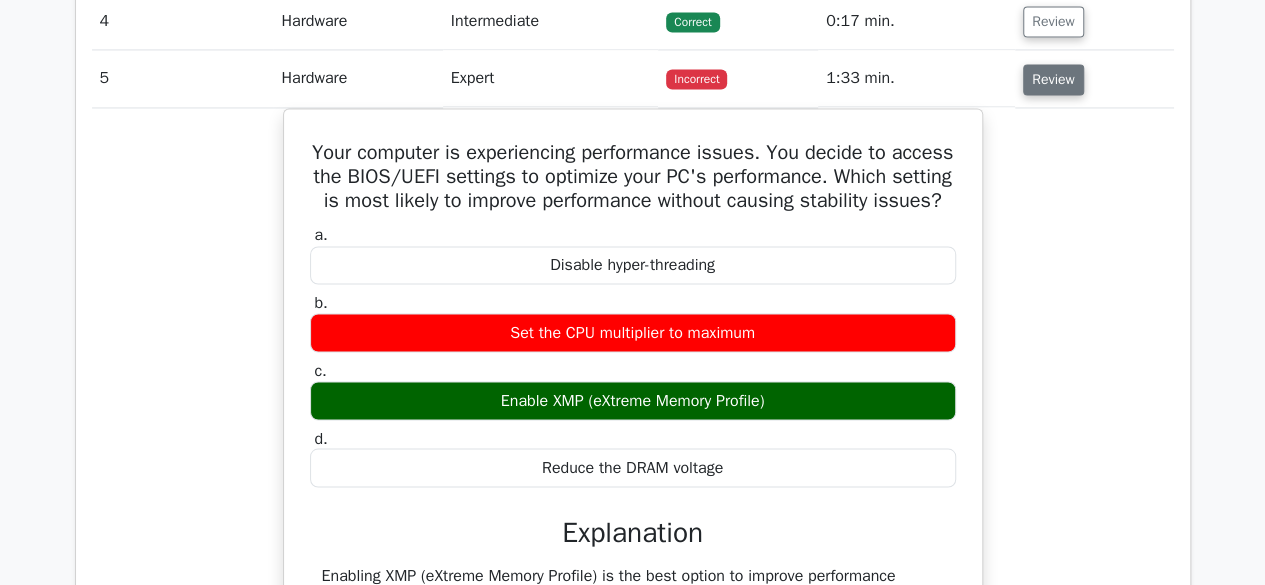 click on "Review" at bounding box center (1053, 79) 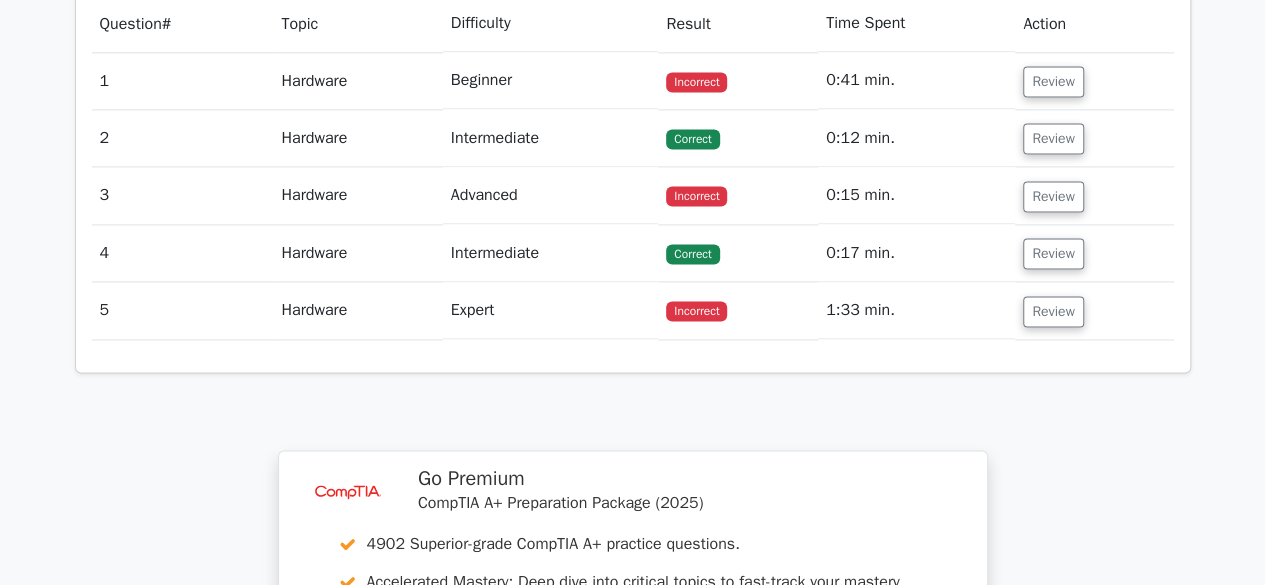 scroll, scrollTop: 1400, scrollLeft: 0, axis: vertical 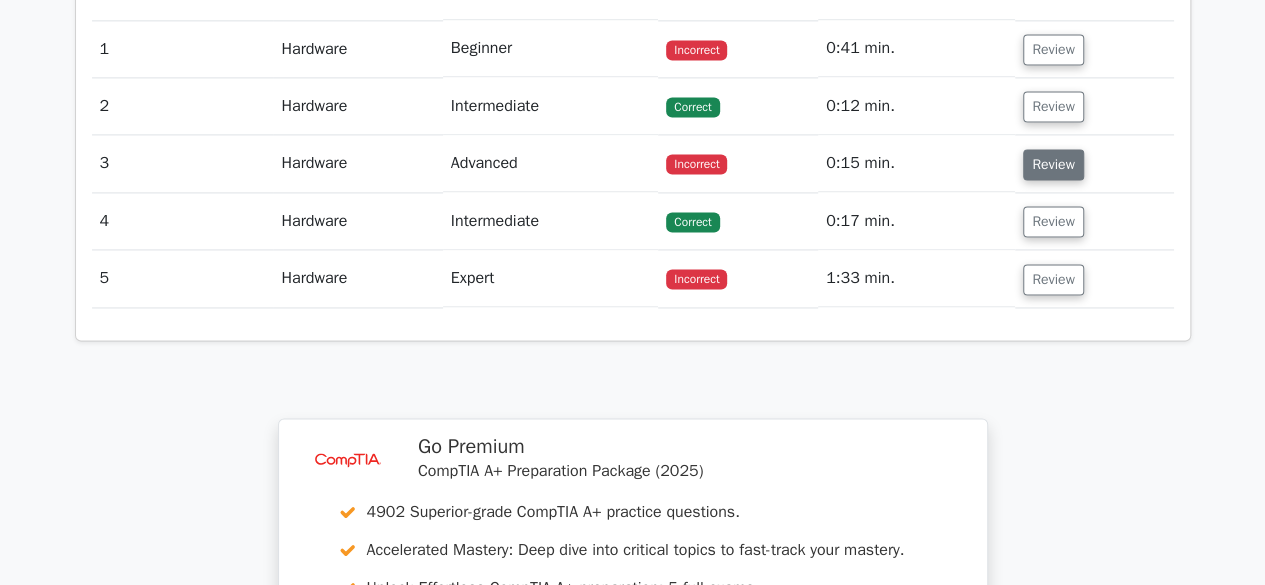 click on "Review" at bounding box center (1053, 164) 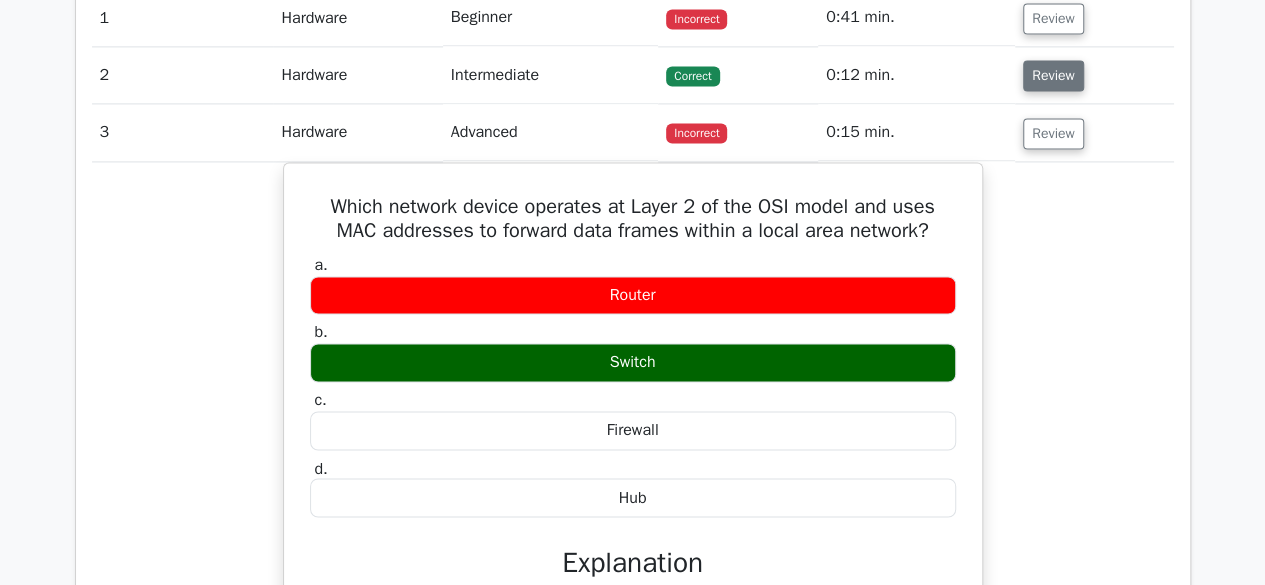scroll, scrollTop: 1400, scrollLeft: 0, axis: vertical 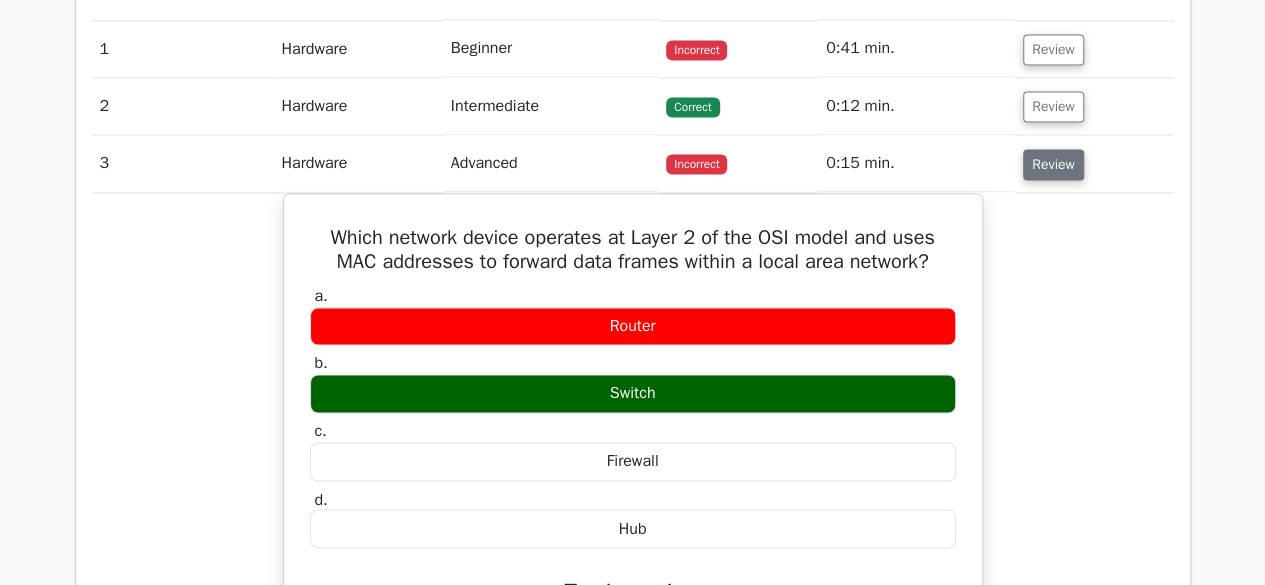 click on "Review" at bounding box center (1053, 164) 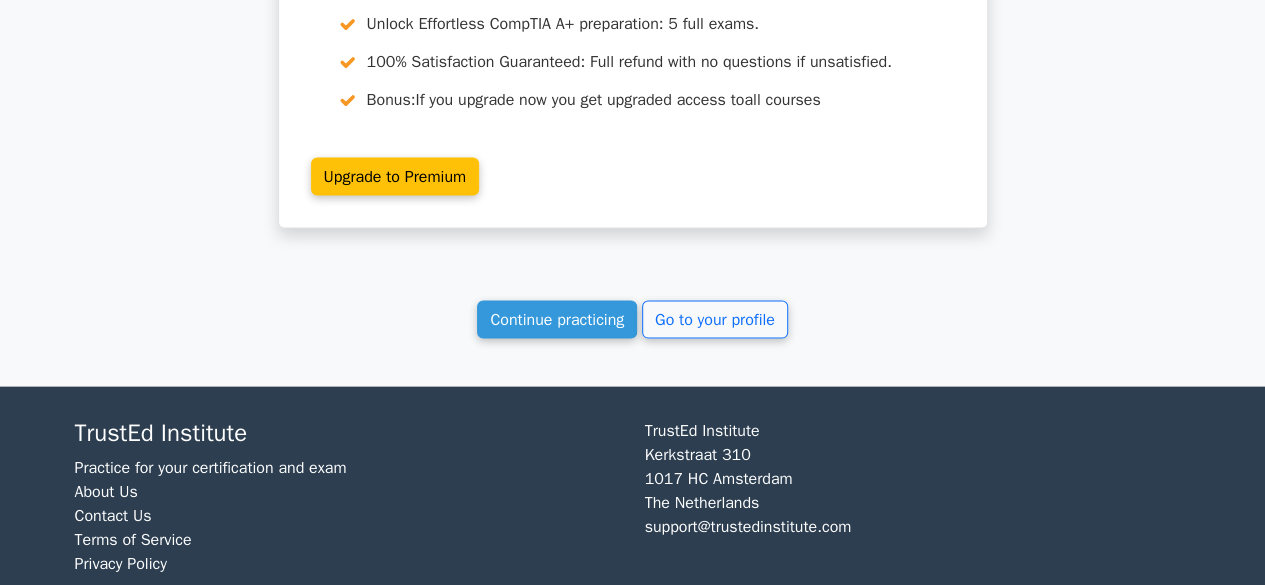 scroll, scrollTop: 1992, scrollLeft: 0, axis: vertical 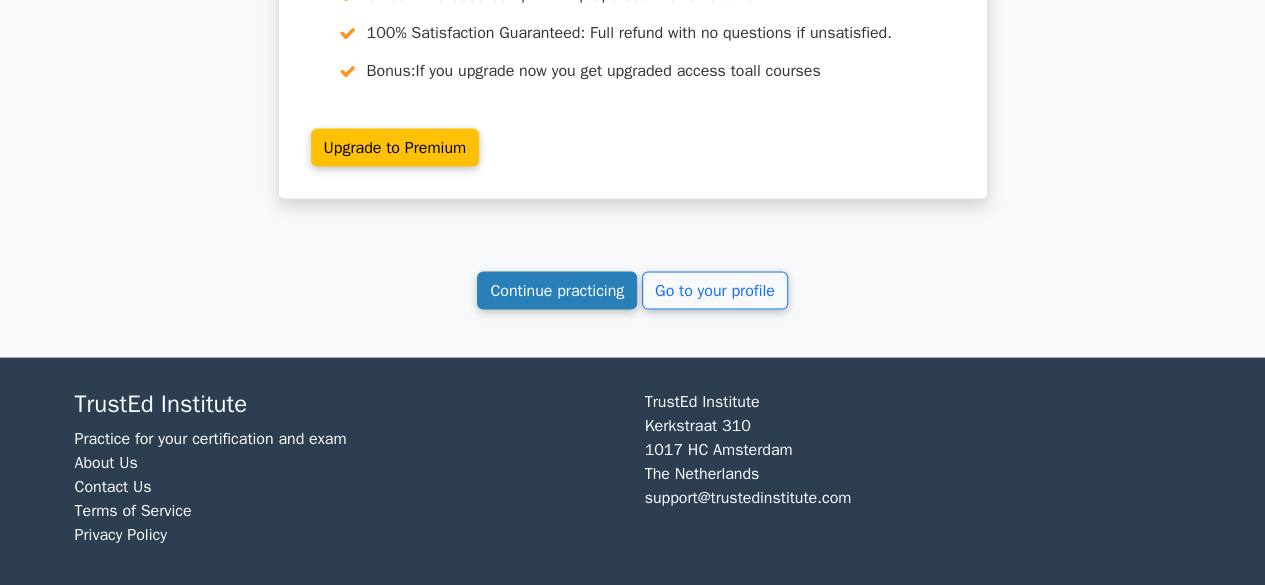 click on "Continue practicing" at bounding box center [557, 291] 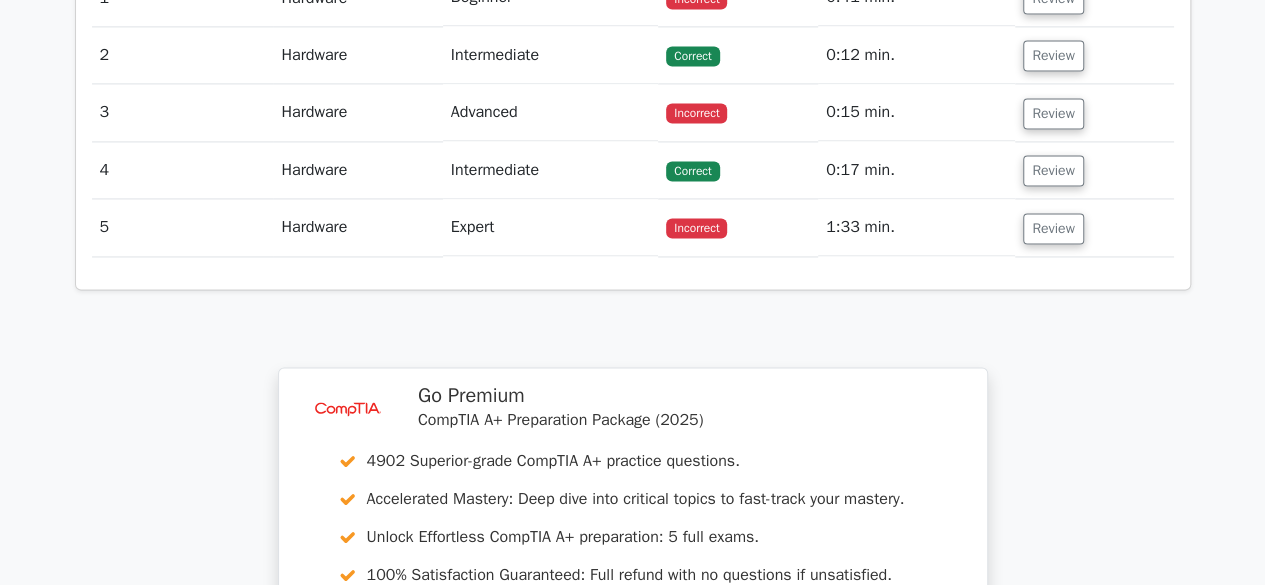 scroll, scrollTop: 1292, scrollLeft: 0, axis: vertical 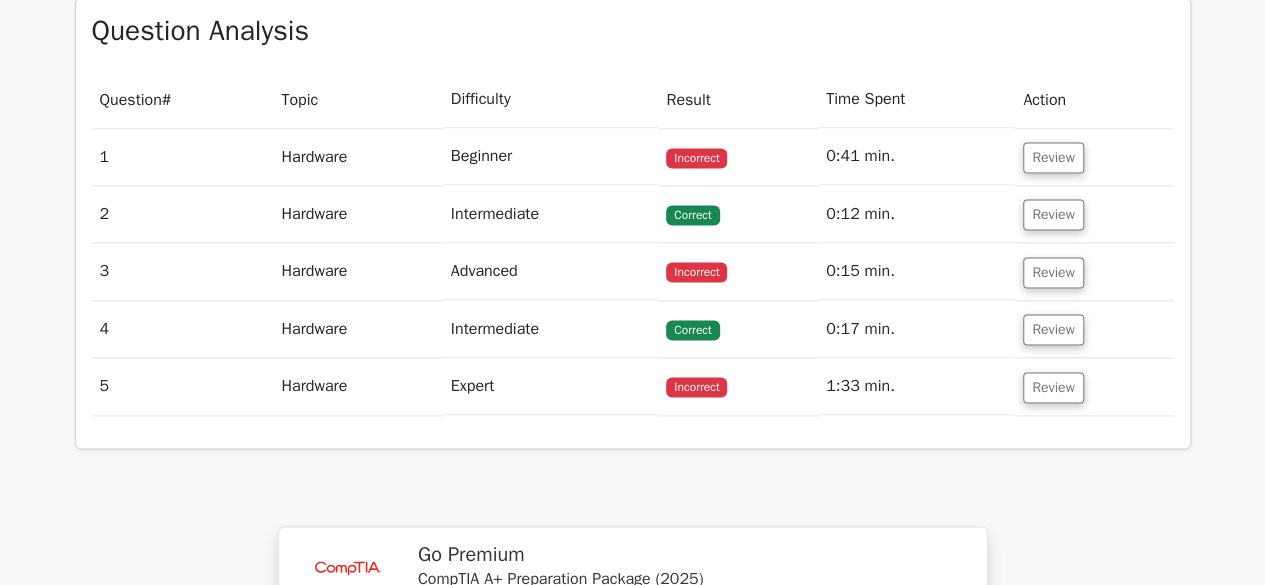 click on "Question Analysis
Question  #
Topic
Difficulty
Result
Time Spent
Action
1
Hardware
Beginner
Incorrect" at bounding box center [633, 223] 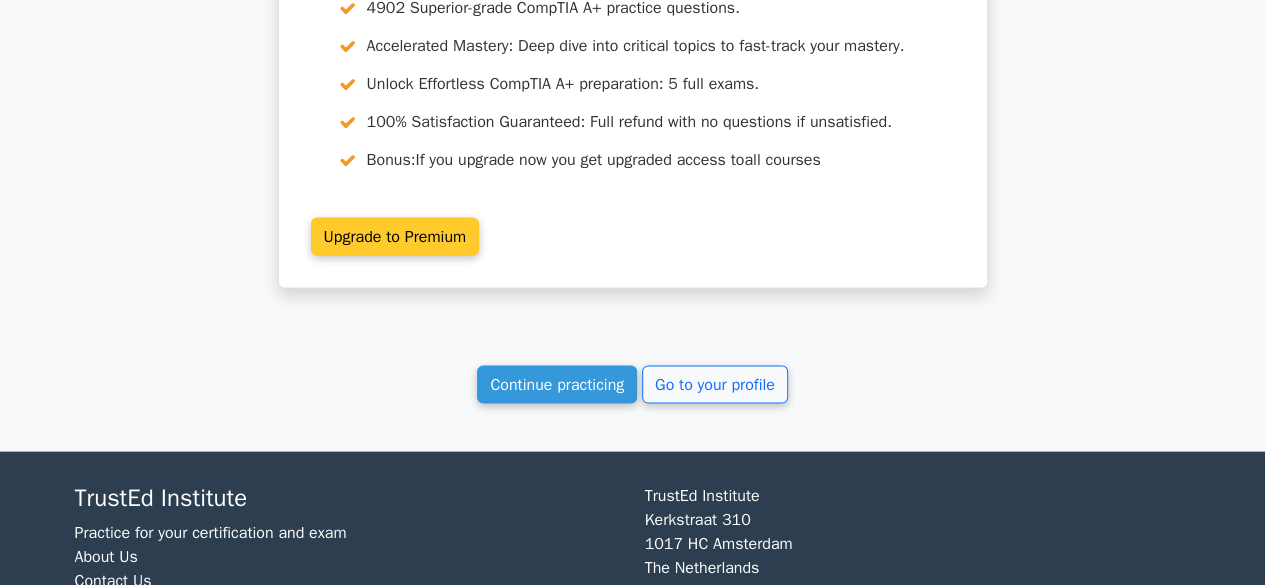 scroll, scrollTop: 1992, scrollLeft: 0, axis: vertical 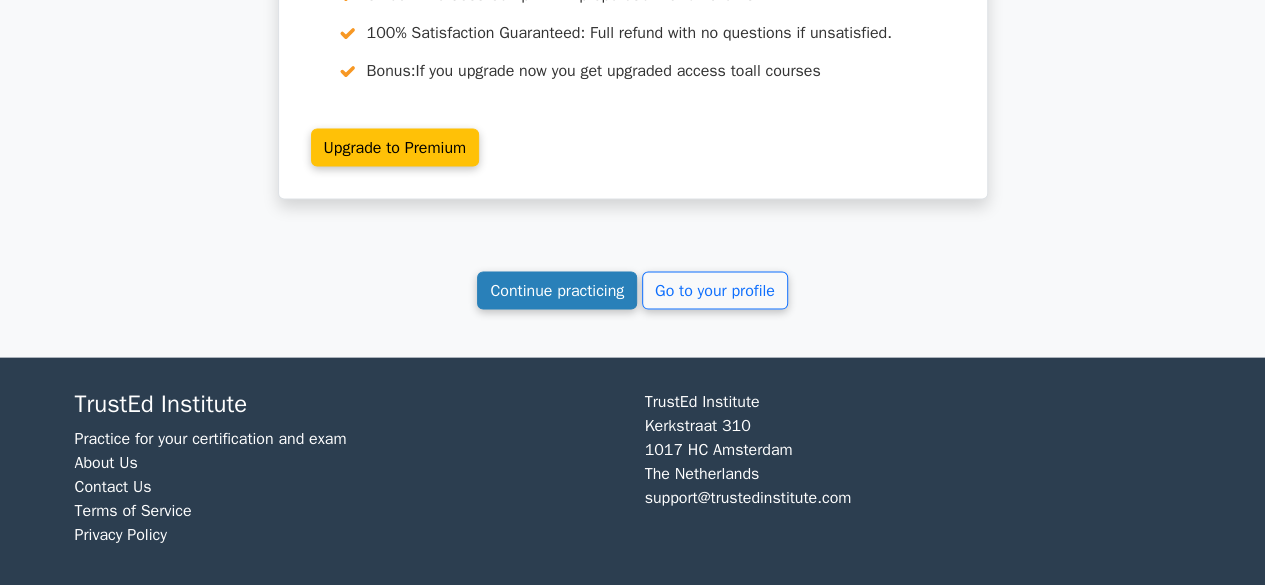 click on "Continue practicing" at bounding box center (557, 291) 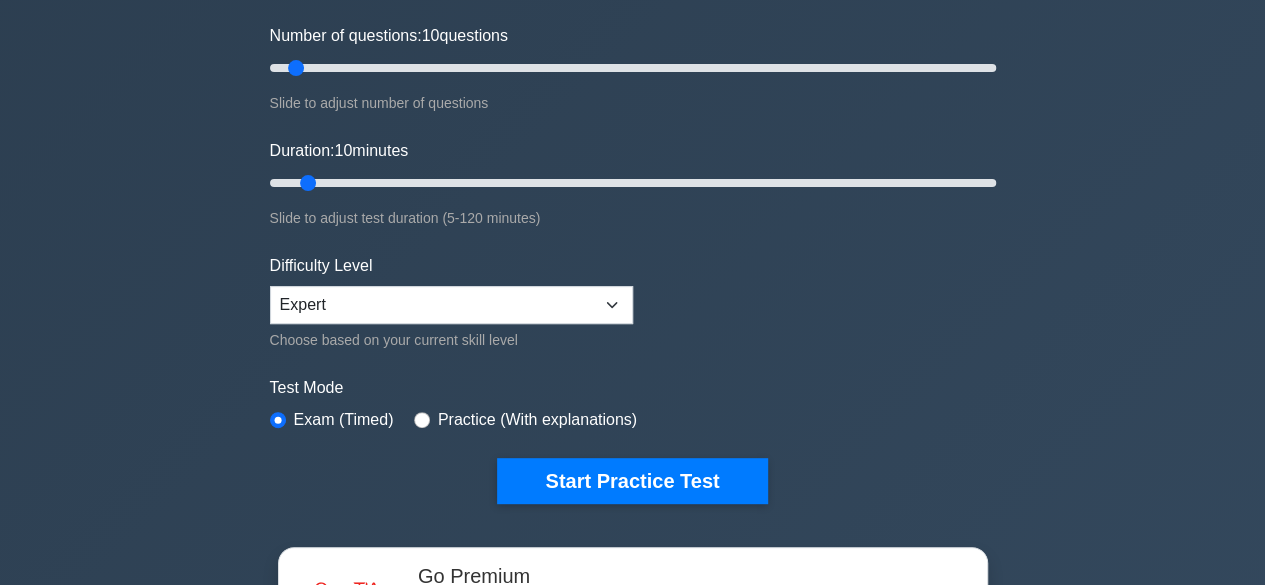 scroll, scrollTop: 700, scrollLeft: 0, axis: vertical 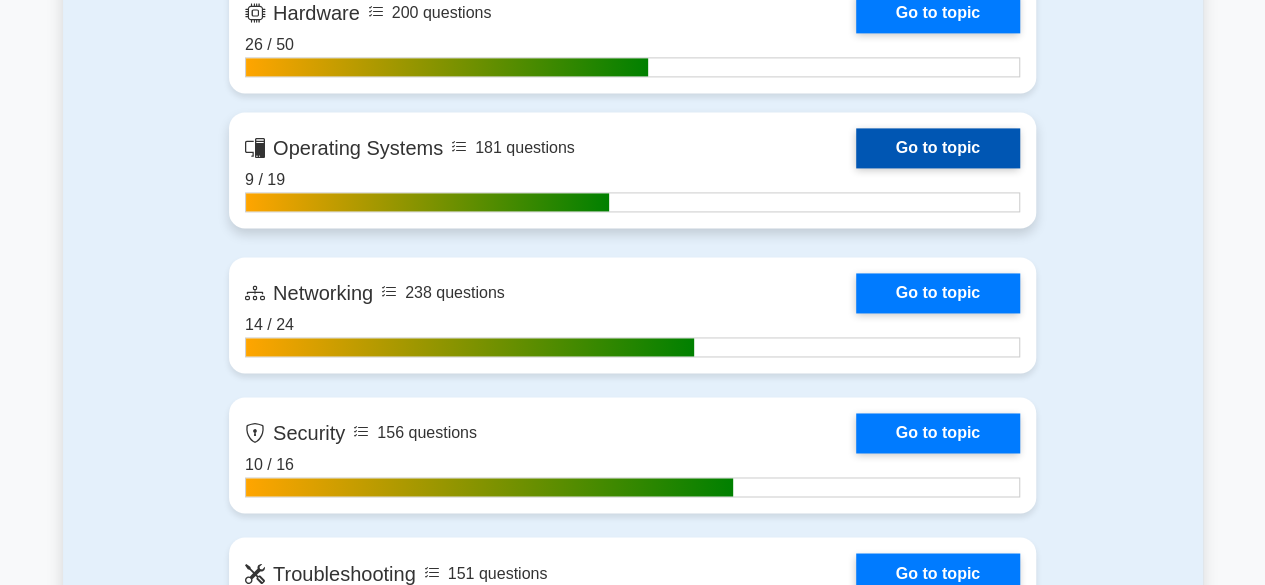 click on "Go to topic" at bounding box center [938, 148] 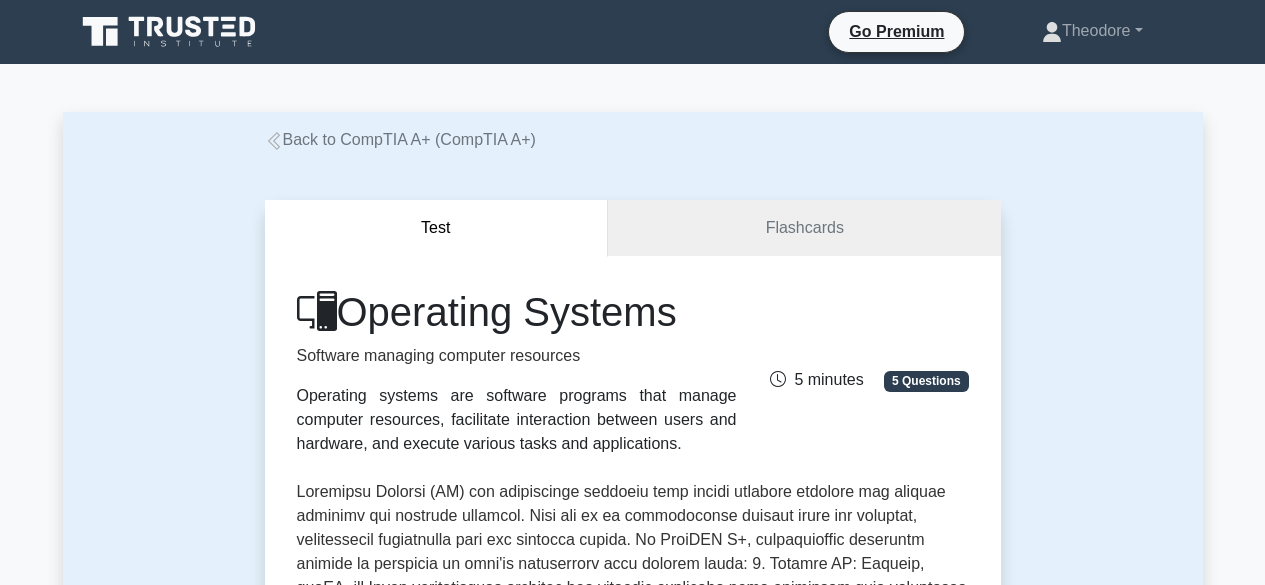 scroll, scrollTop: 1000, scrollLeft: 0, axis: vertical 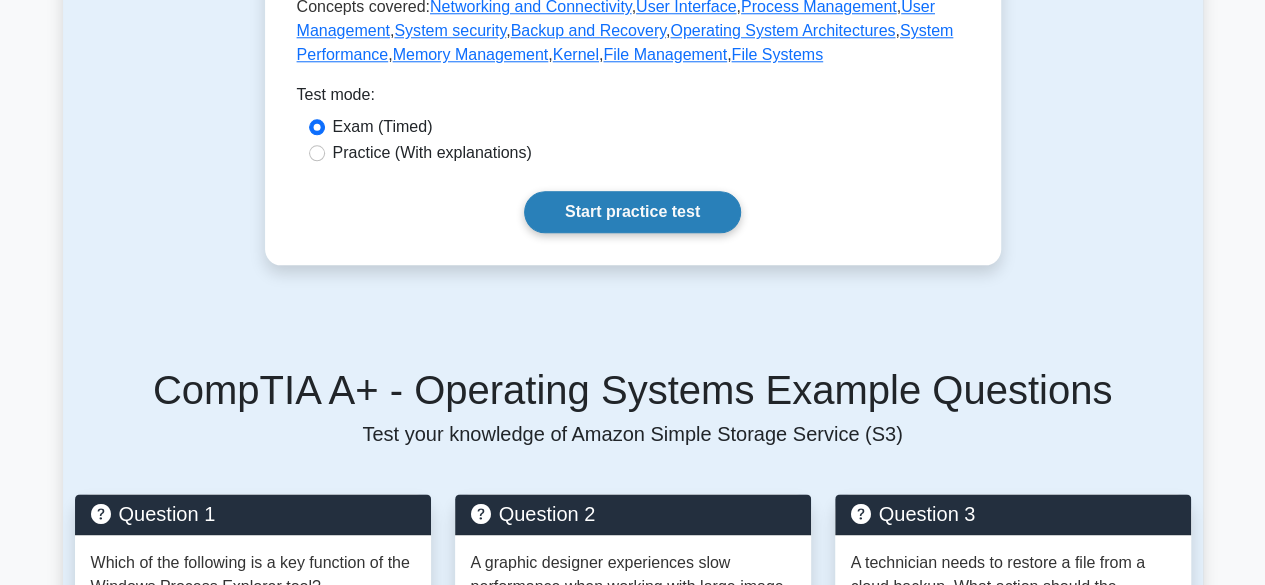 click on "Start practice test" at bounding box center (632, 212) 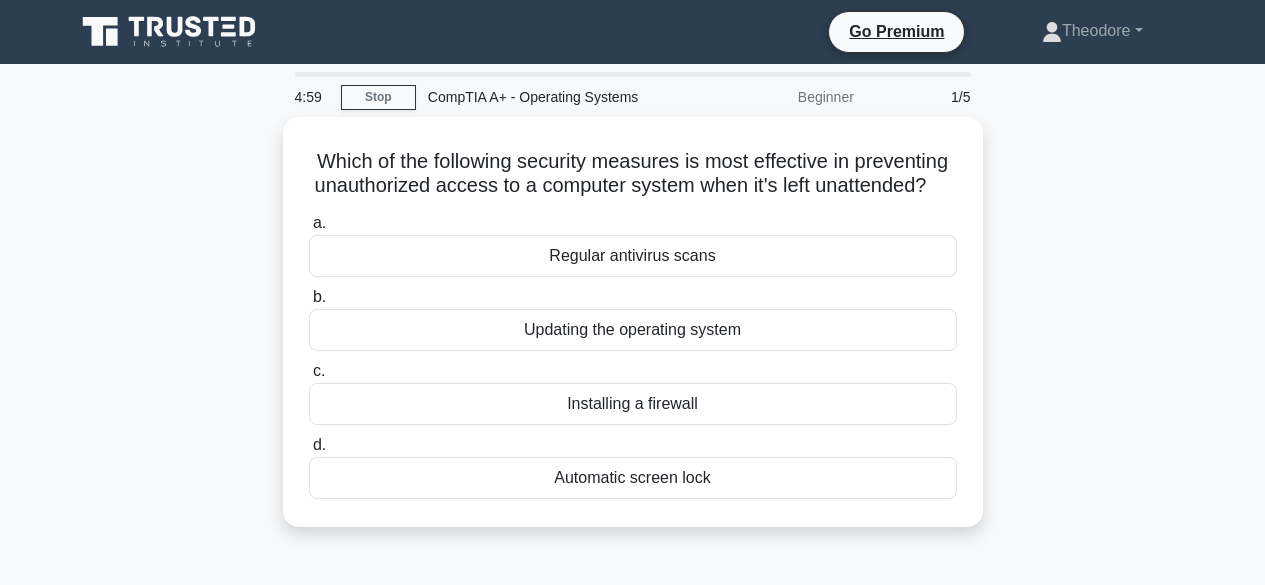 scroll, scrollTop: 0, scrollLeft: 0, axis: both 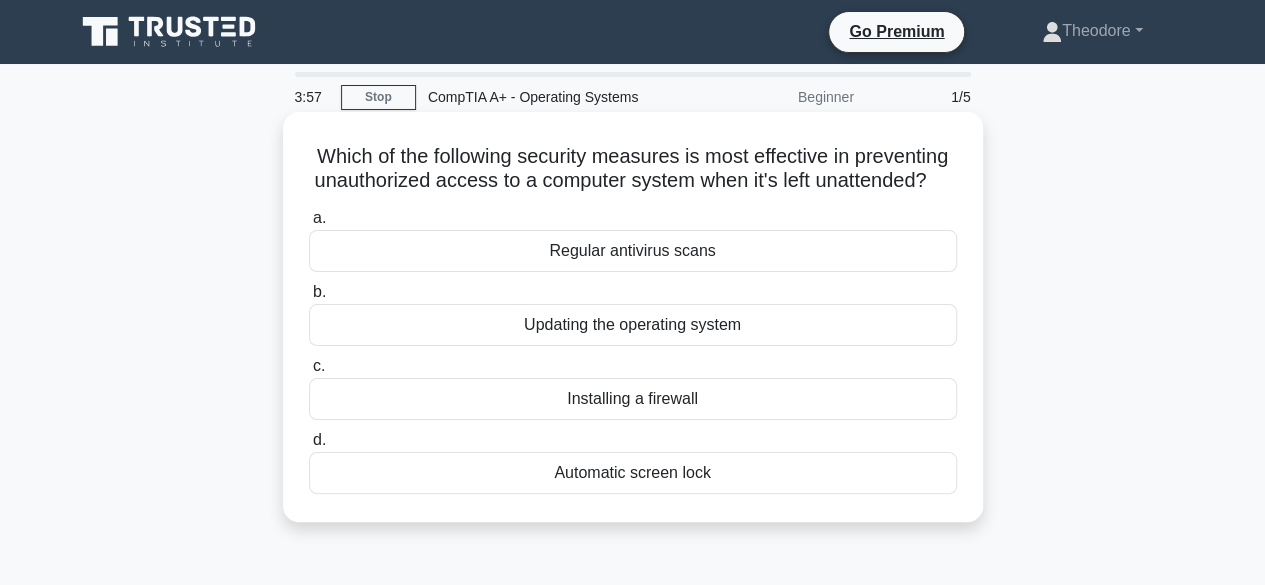 click on "Automatic screen lock" at bounding box center (633, 473) 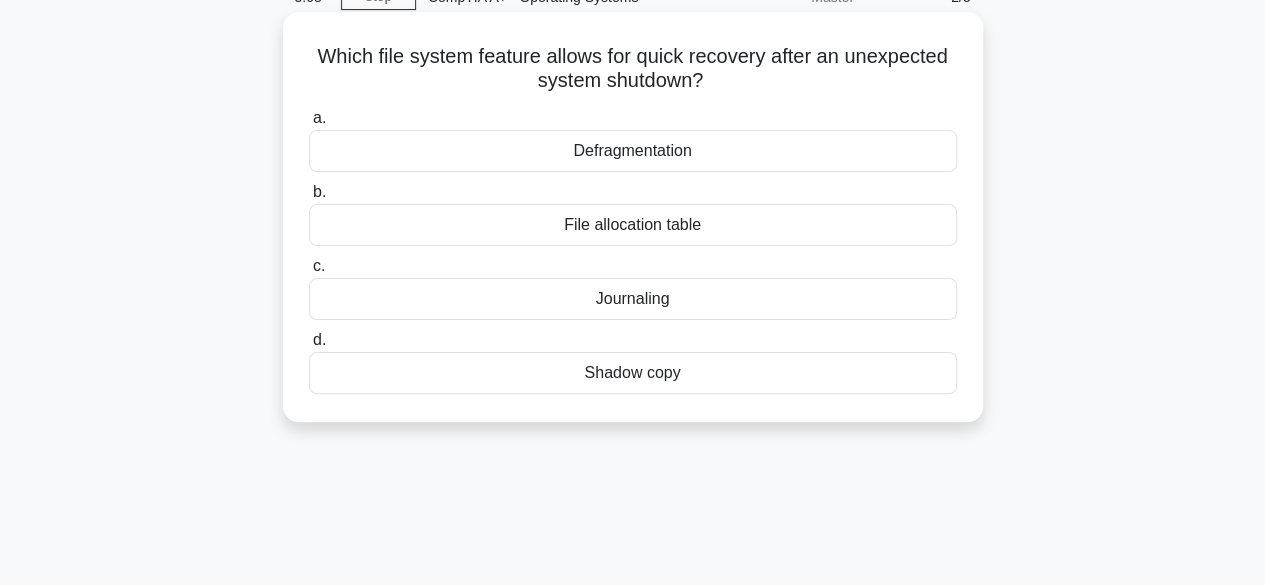 scroll, scrollTop: 0, scrollLeft: 0, axis: both 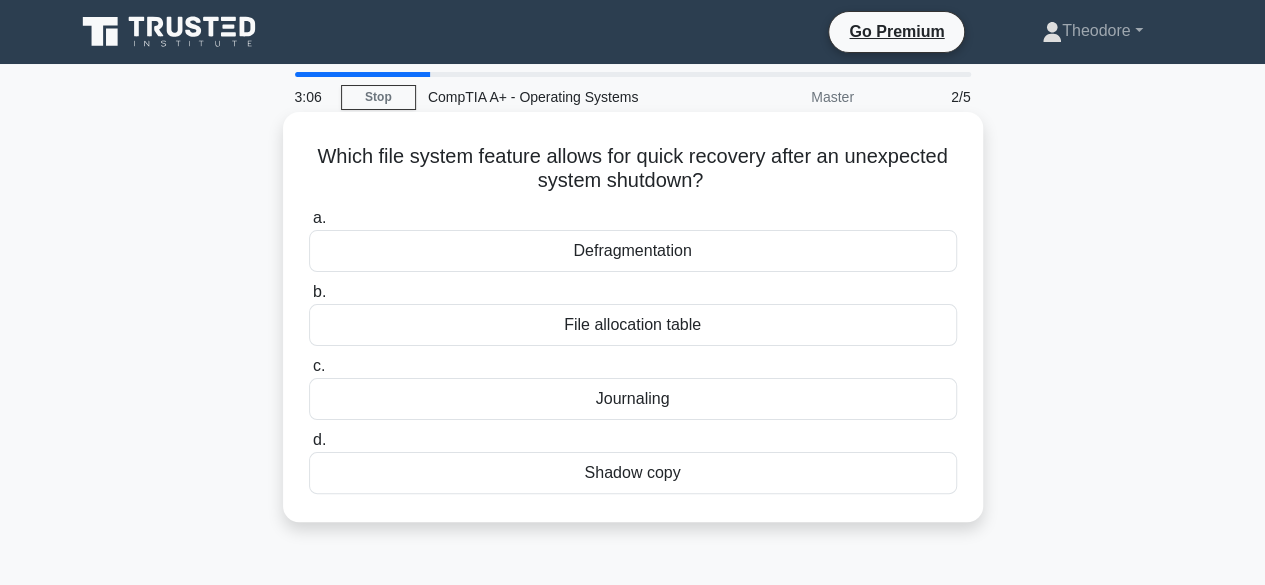 click on "File allocation table" at bounding box center (633, 325) 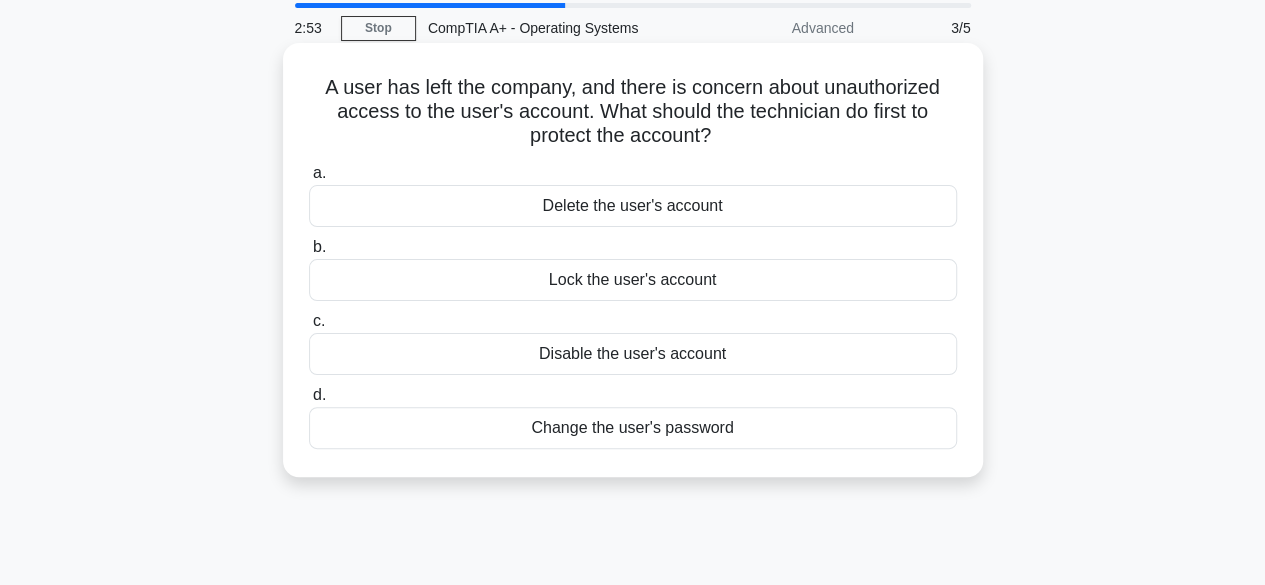scroll, scrollTop: 100, scrollLeft: 0, axis: vertical 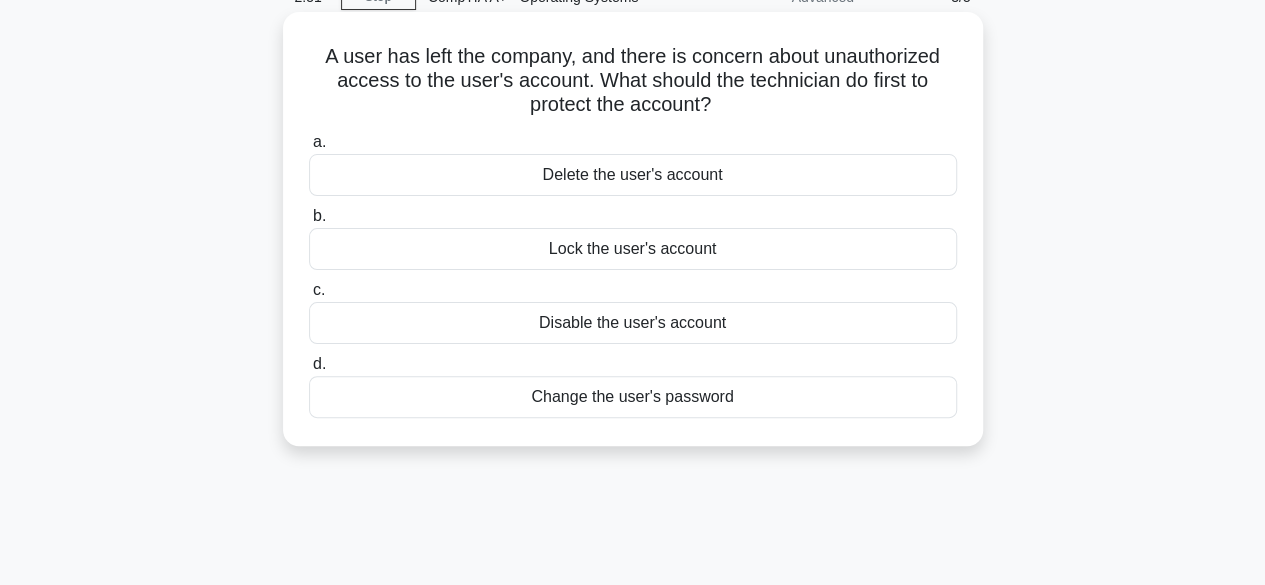 click on "Disable the user's account" at bounding box center [633, 323] 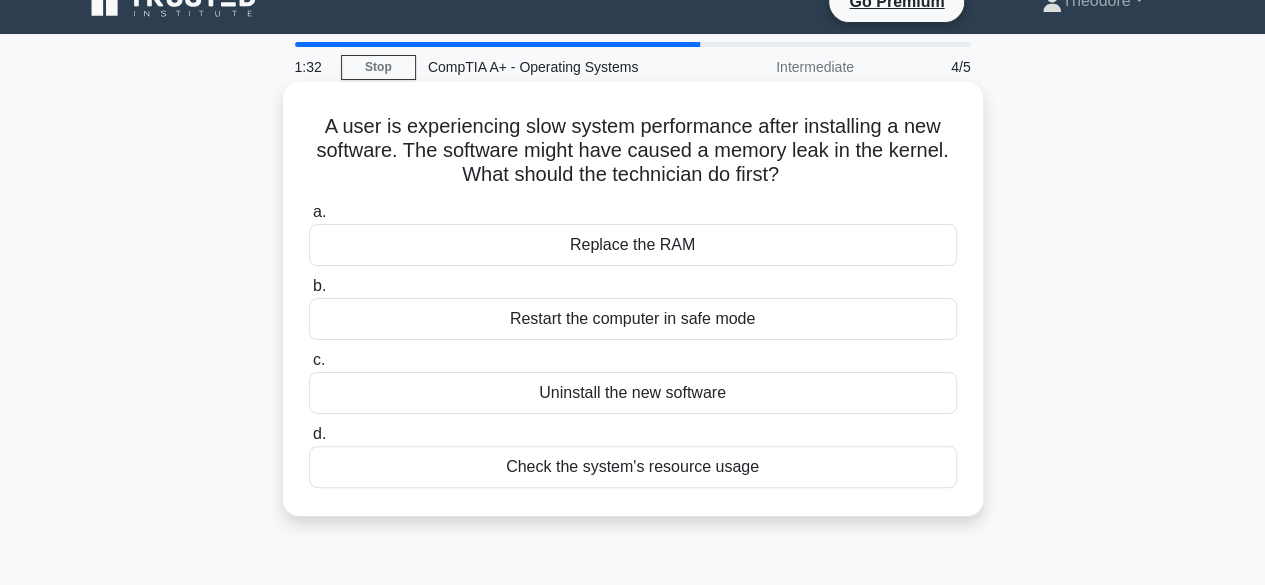 scroll, scrollTop: 0, scrollLeft: 0, axis: both 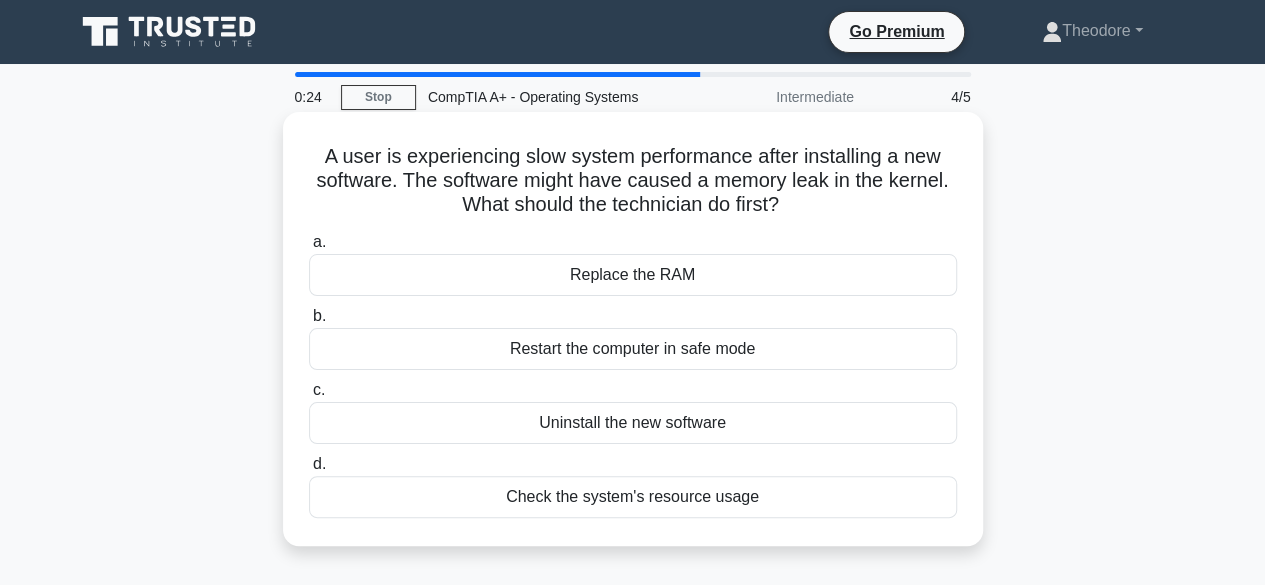 click on "Check the system's resource usage" at bounding box center [633, 497] 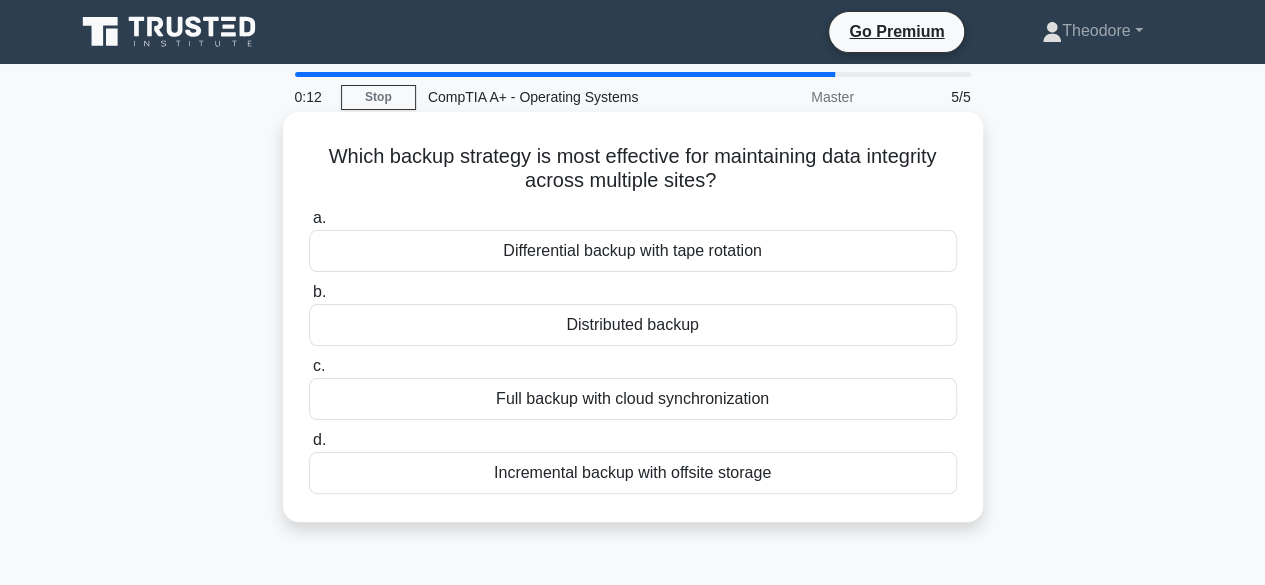 click on "Full backup with cloud synchronization" at bounding box center (633, 399) 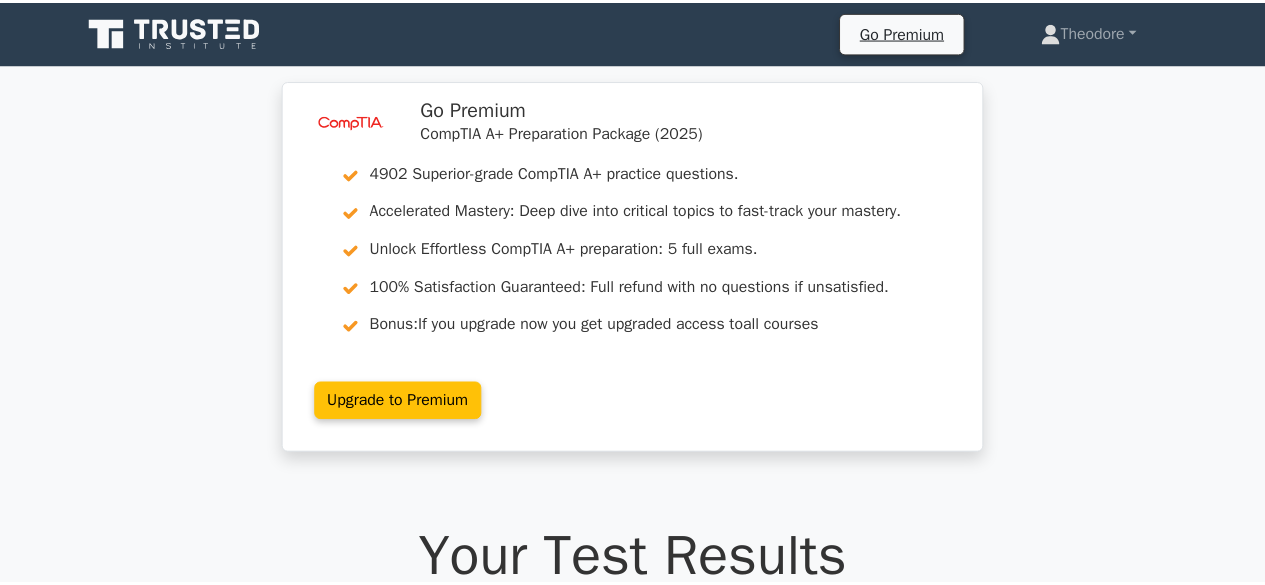 scroll, scrollTop: 2500, scrollLeft: 0, axis: vertical 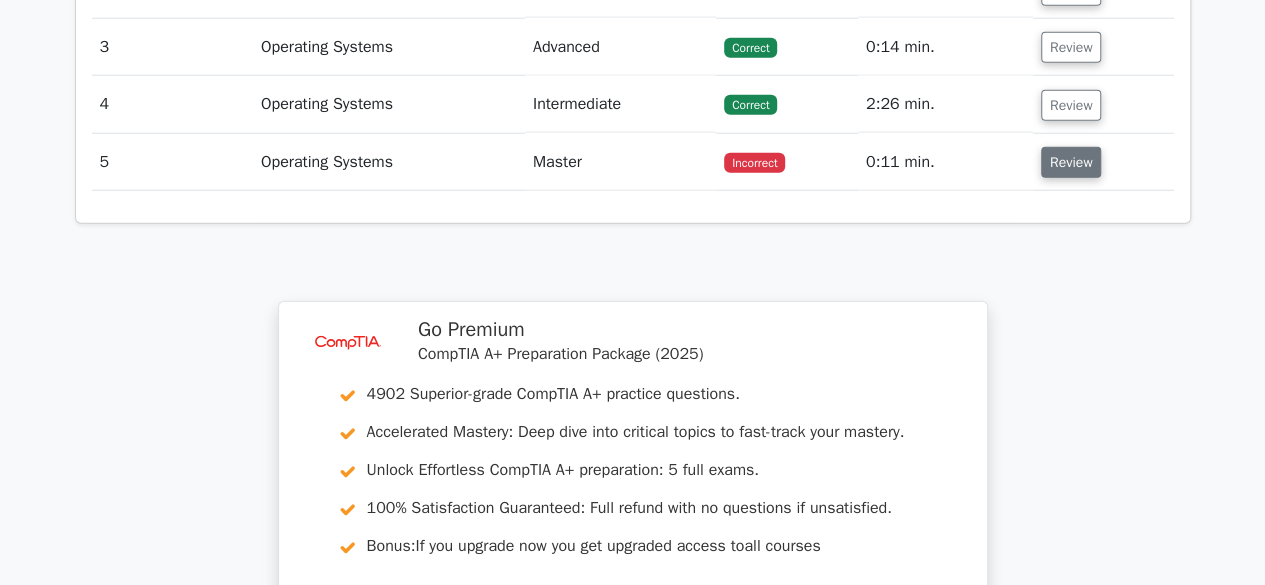 click on "Review" at bounding box center [1071, 162] 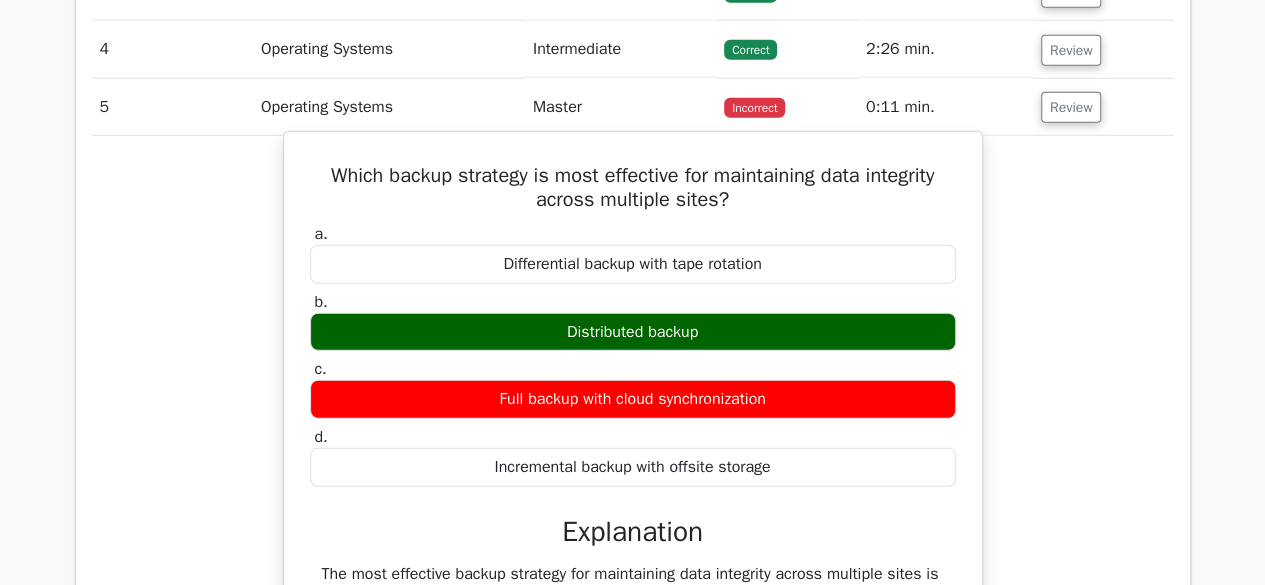 scroll, scrollTop: 2600, scrollLeft: 0, axis: vertical 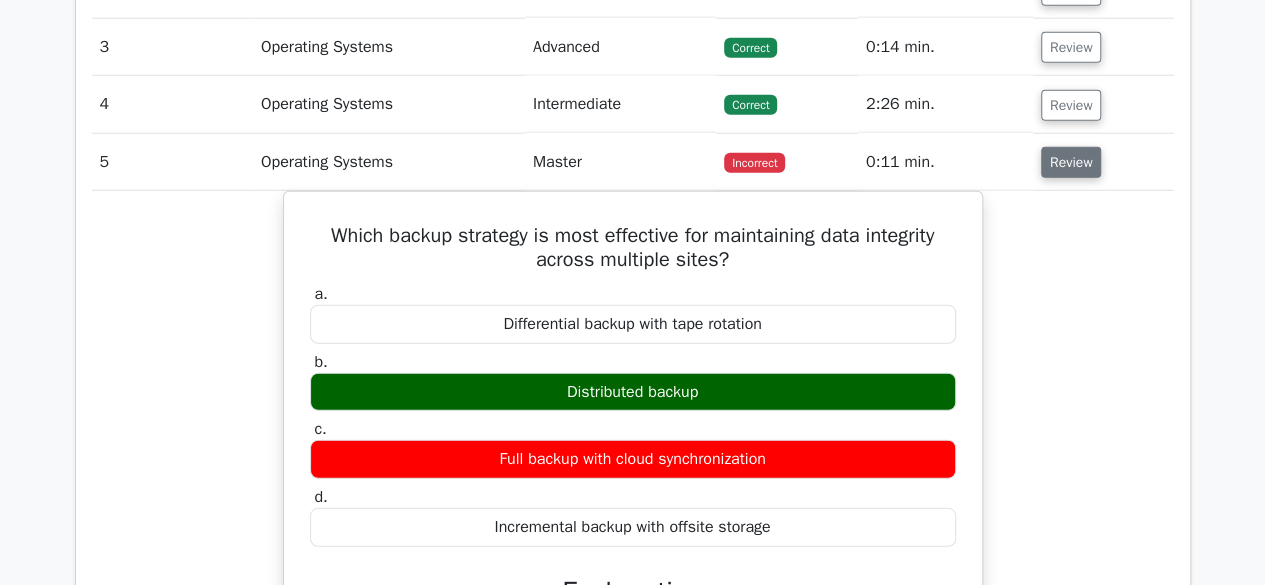 click on "Review" at bounding box center (1071, 162) 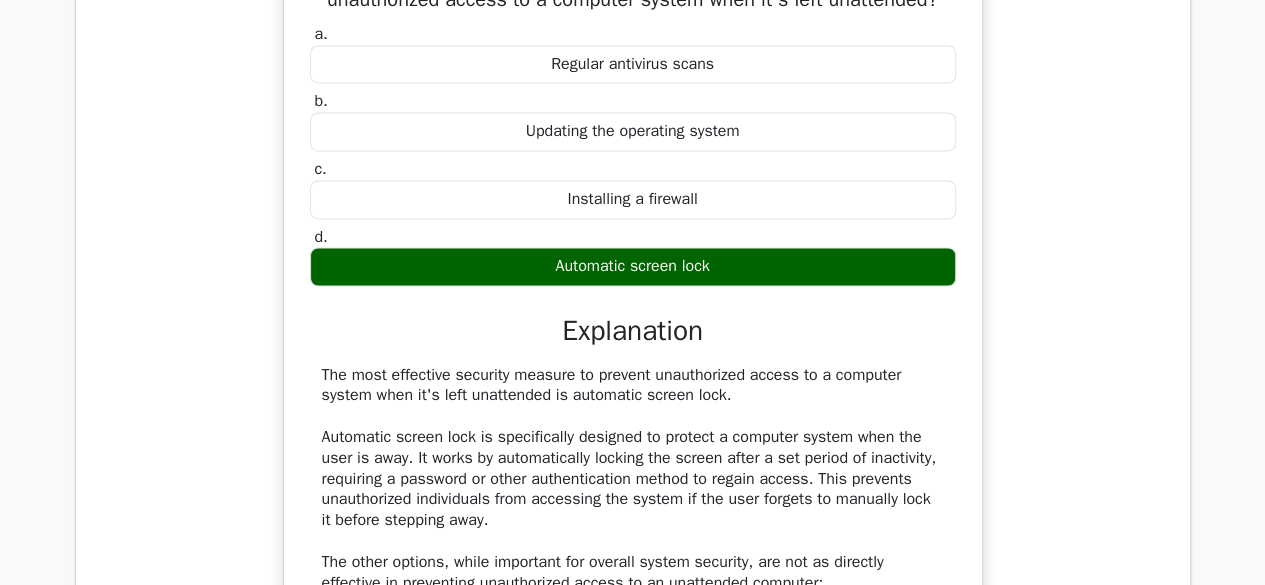 scroll, scrollTop: 1400, scrollLeft: 0, axis: vertical 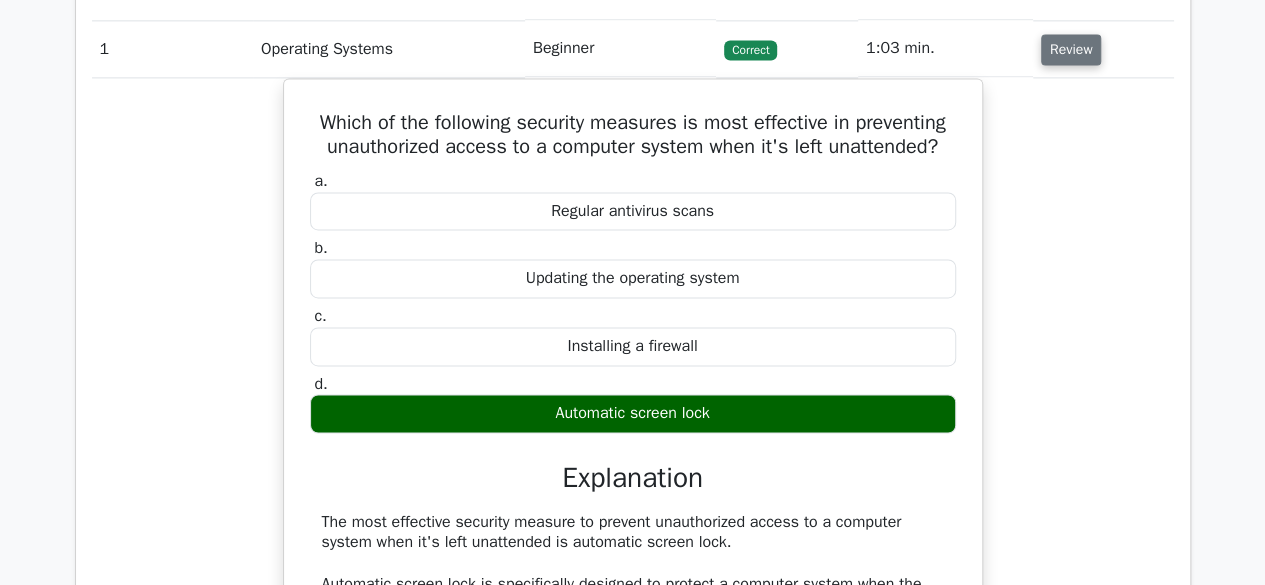 click on "Review" at bounding box center [1071, 49] 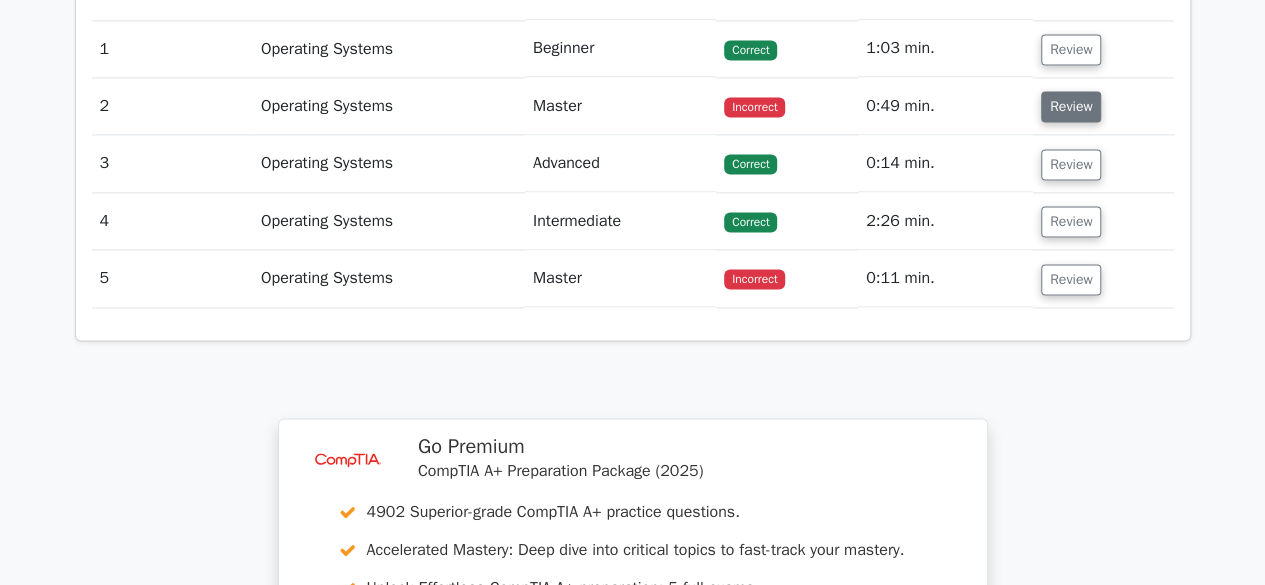 click on "Review" at bounding box center (1071, 106) 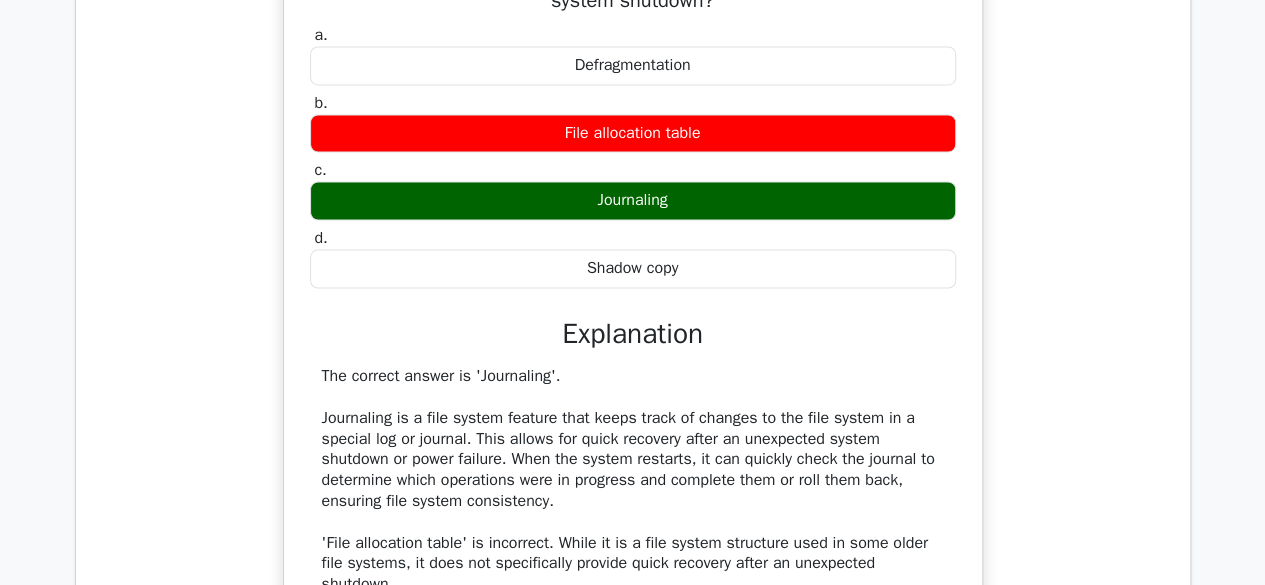 scroll, scrollTop: 1500, scrollLeft: 0, axis: vertical 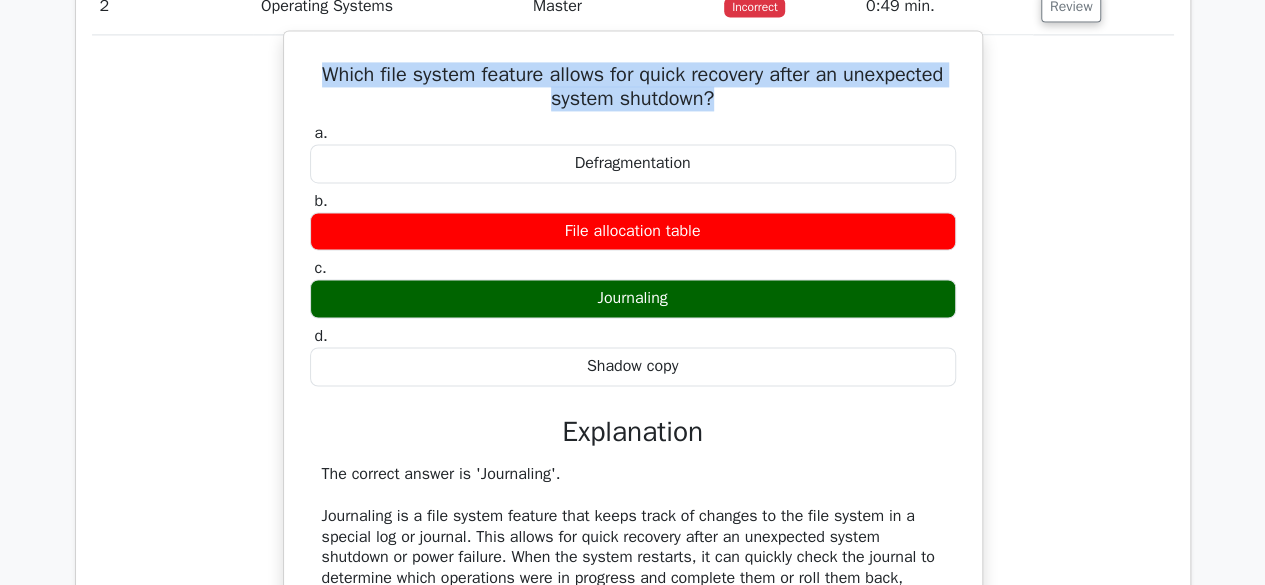 drag, startPoint x: 724, startPoint y: 95, endPoint x: 302, endPoint y: 59, distance: 423.53278 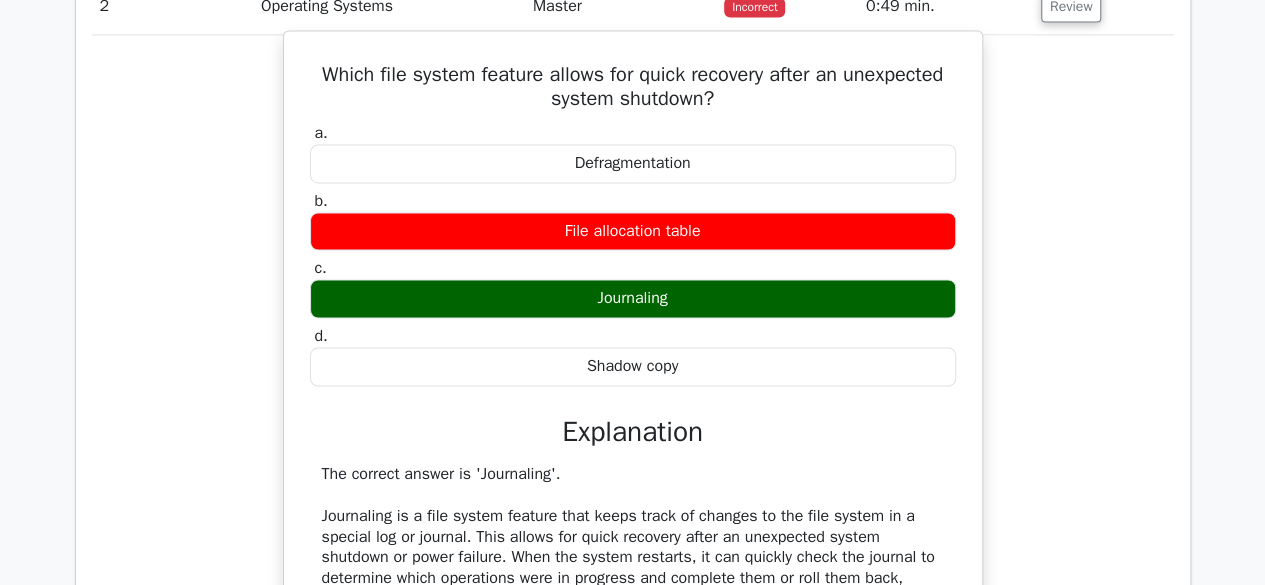 click on "a.
Defragmentation" at bounding box center [633, 153] 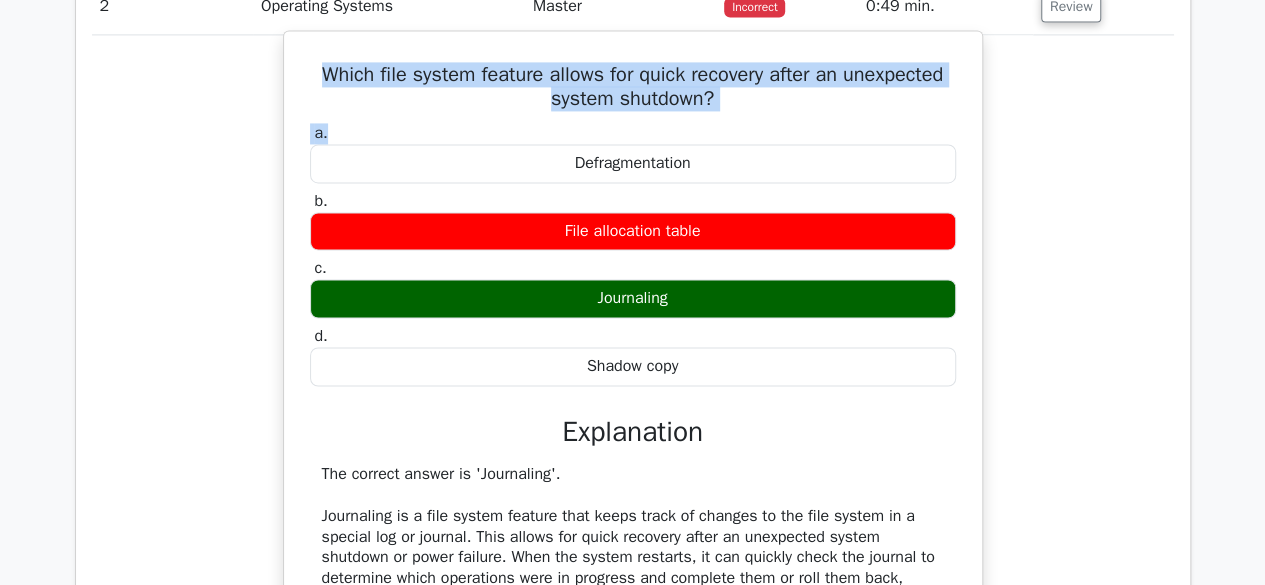 drag, startPoint x: 303, startPoint y: 74, endPoint x: 754, endPoint y: 111, distance: 452.5152 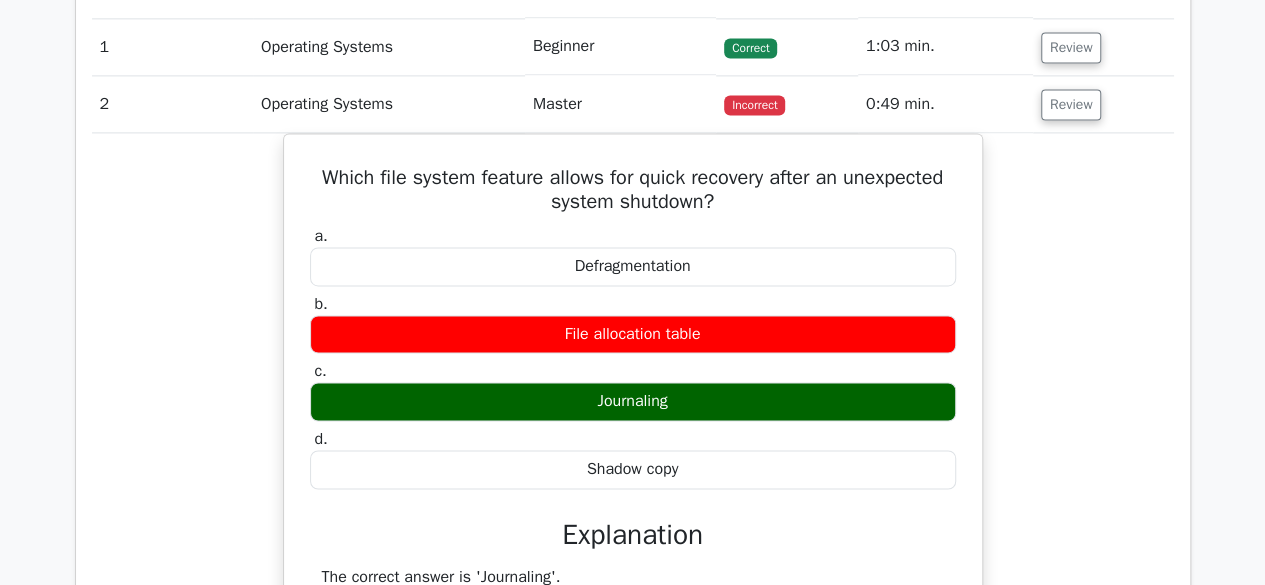 scroll, scrollTop: 1400, scrollLeft: 0, axis: vertical 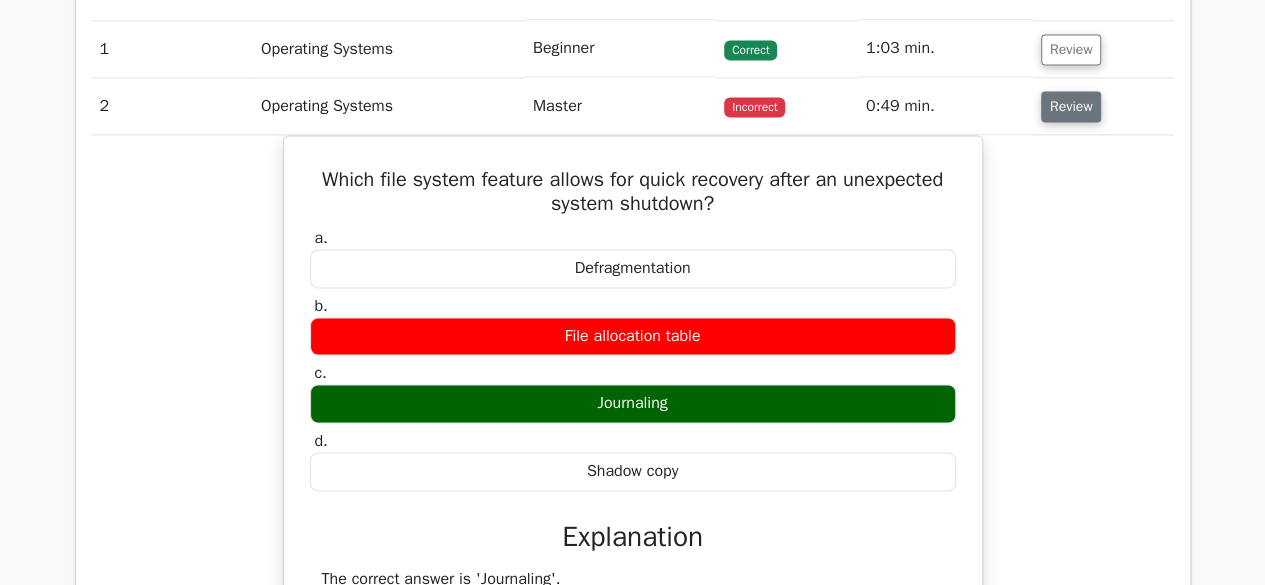 click on "Review" at bounding box center [1071, 106] 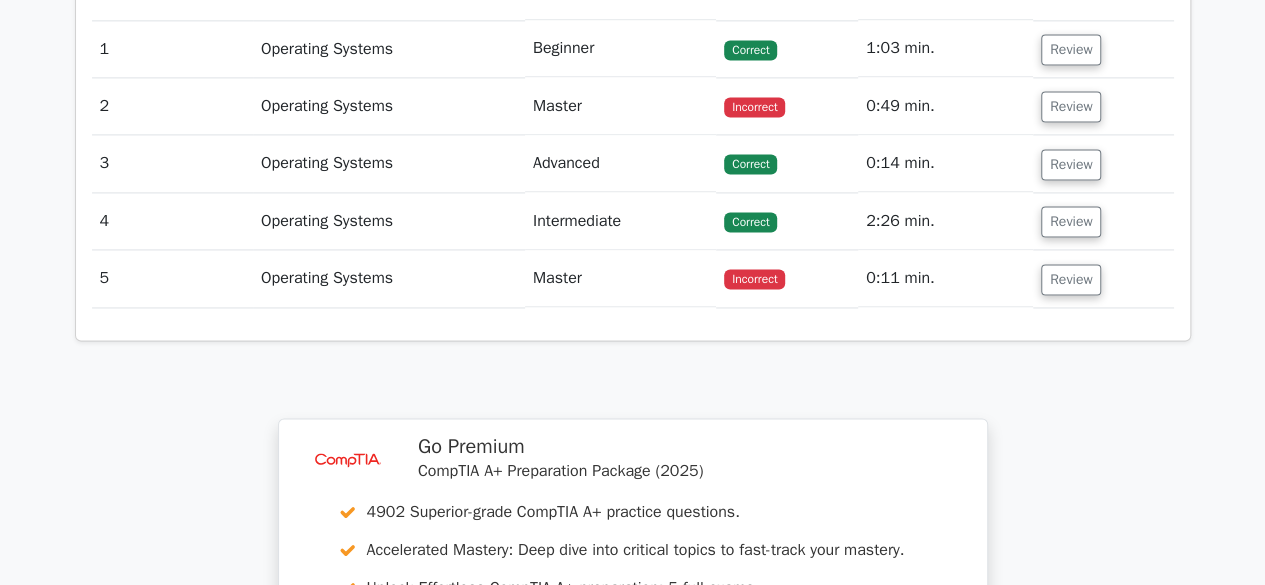 scroll, scrollTop: 1300, scrollLeft: 0, axis: vertical 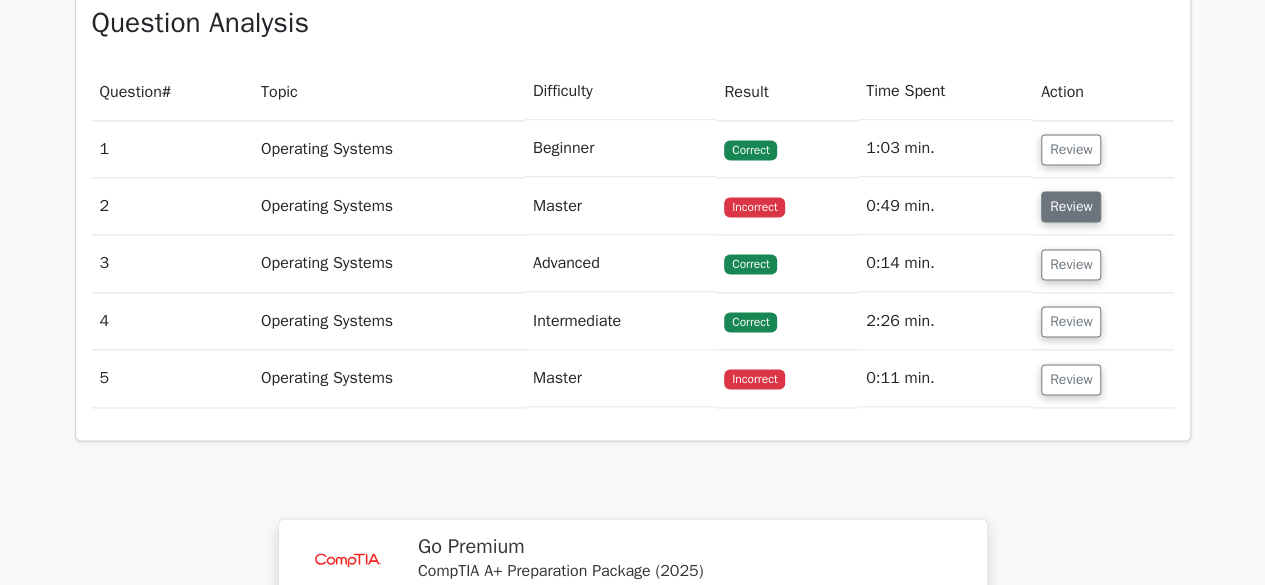click on "Review" at bounding box center (1071, 206) 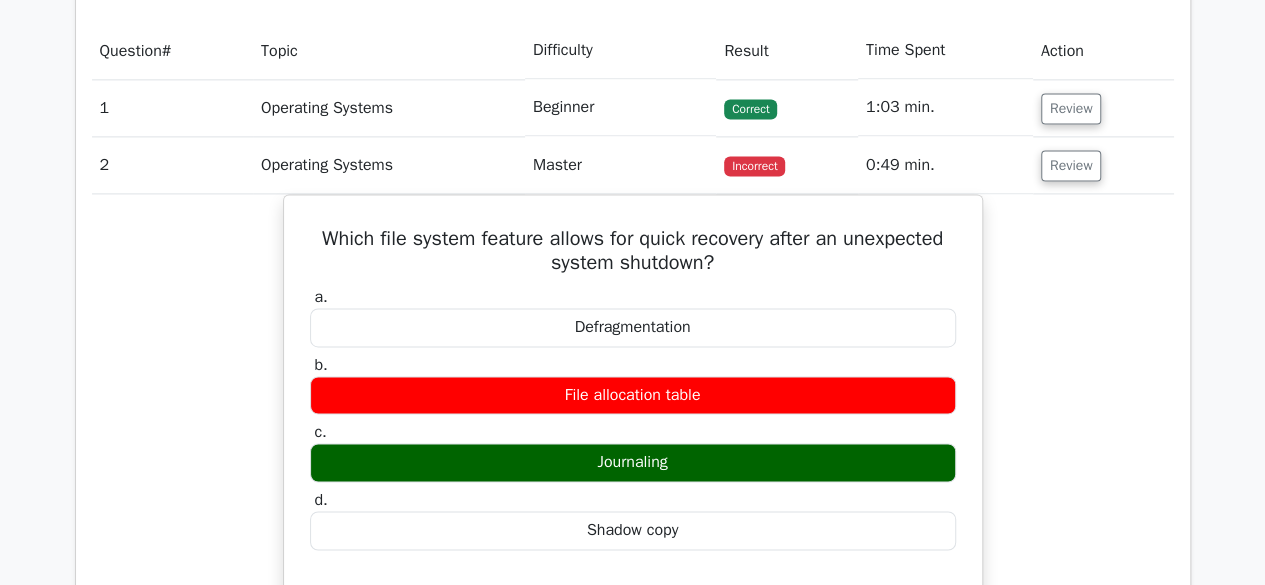 scroll, scrollTop: 1200, scrollLeft: 0, axis: vertical 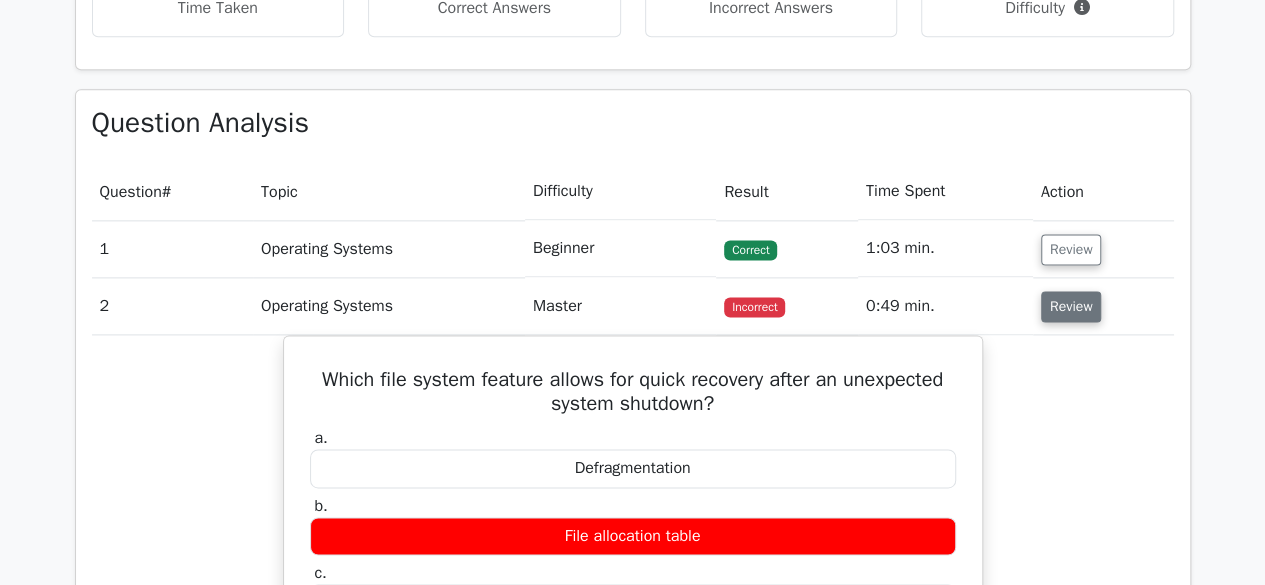 click on "Review" at bounding box center (1071, 306) 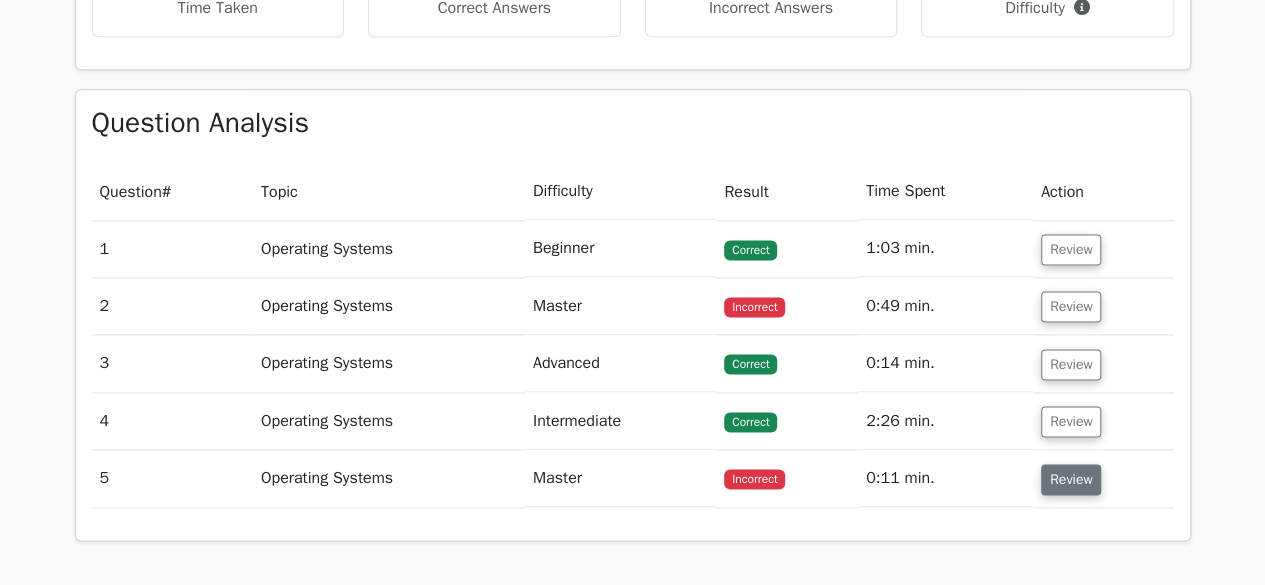 click on "Review" at bounding box center (1071, 479) 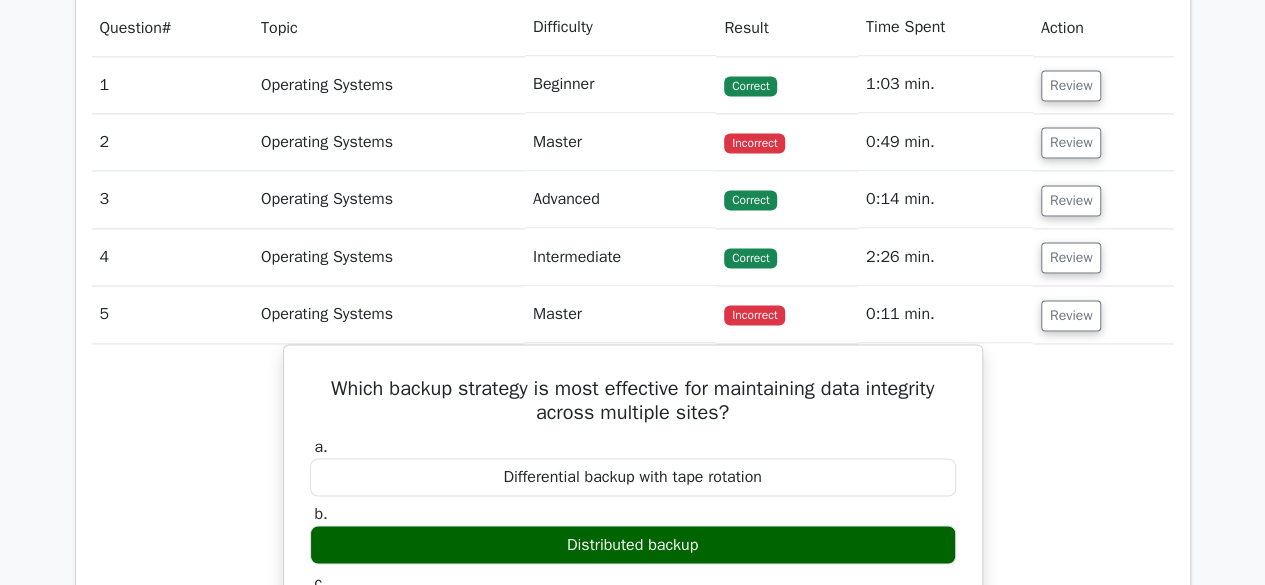 scroll, scrollTop: 1400, scrollLeft: 0, axis: vertical 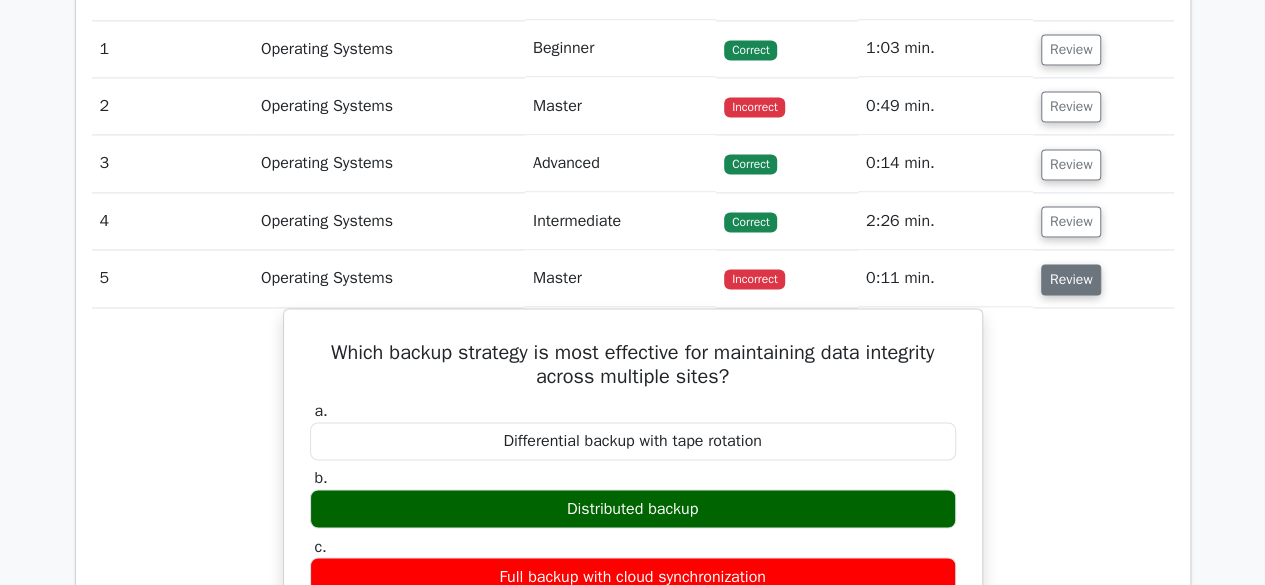 click on "Review" at bounding box center (1071, 279) 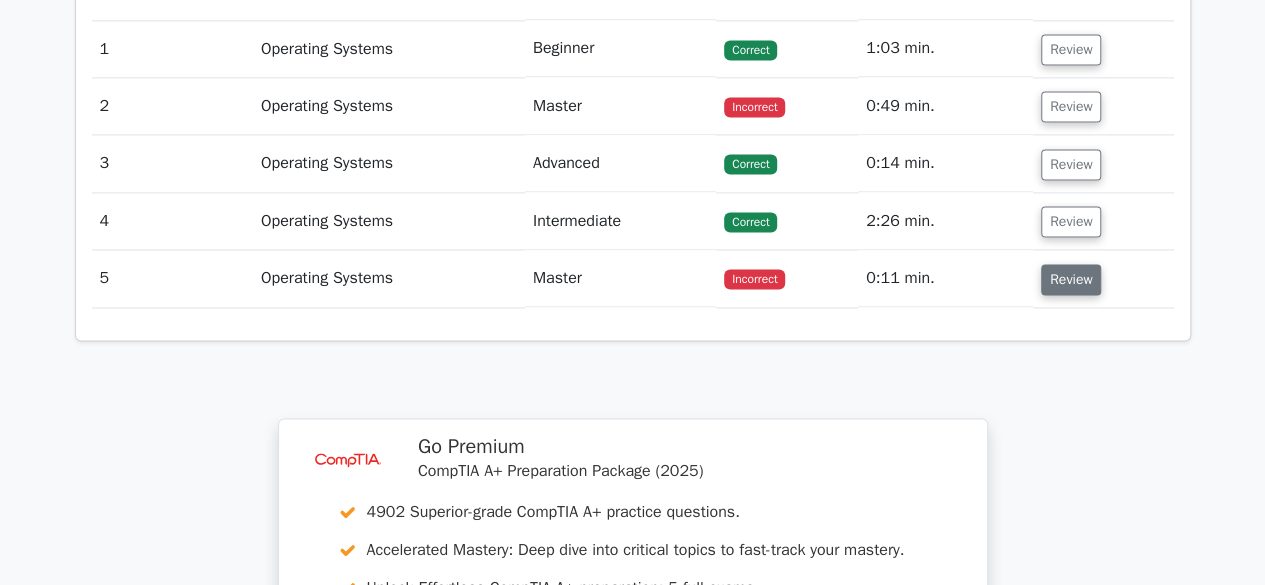 scroll, scrollTop: 1300, scrollLeft: 0, axis: vertical 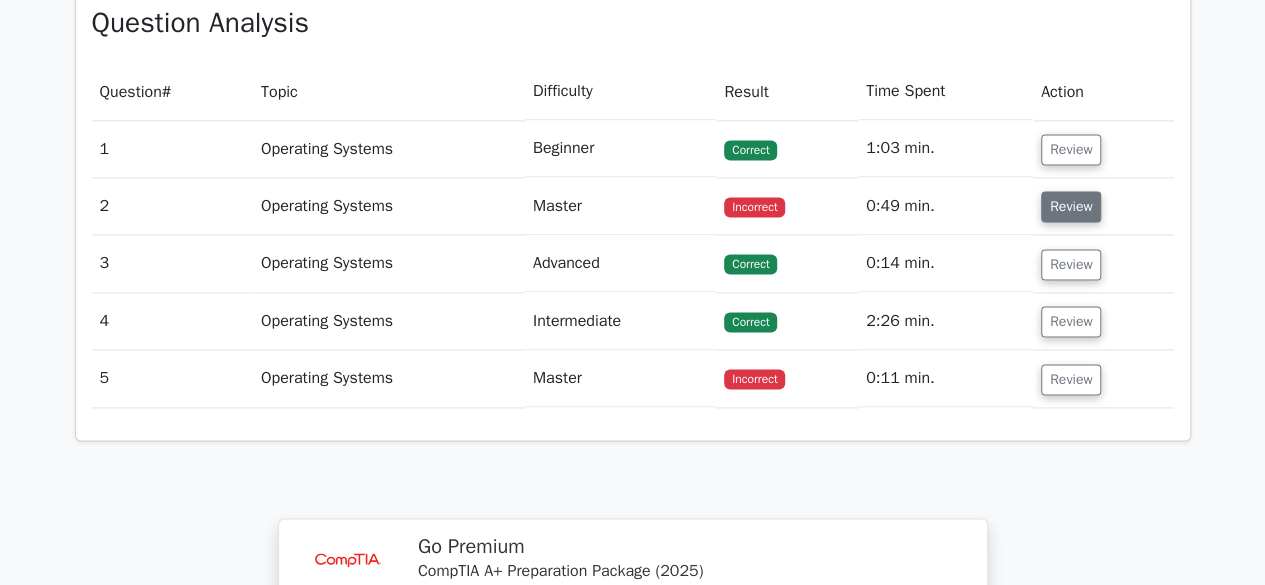 click on "Review" at bounding box center (1071, 206) 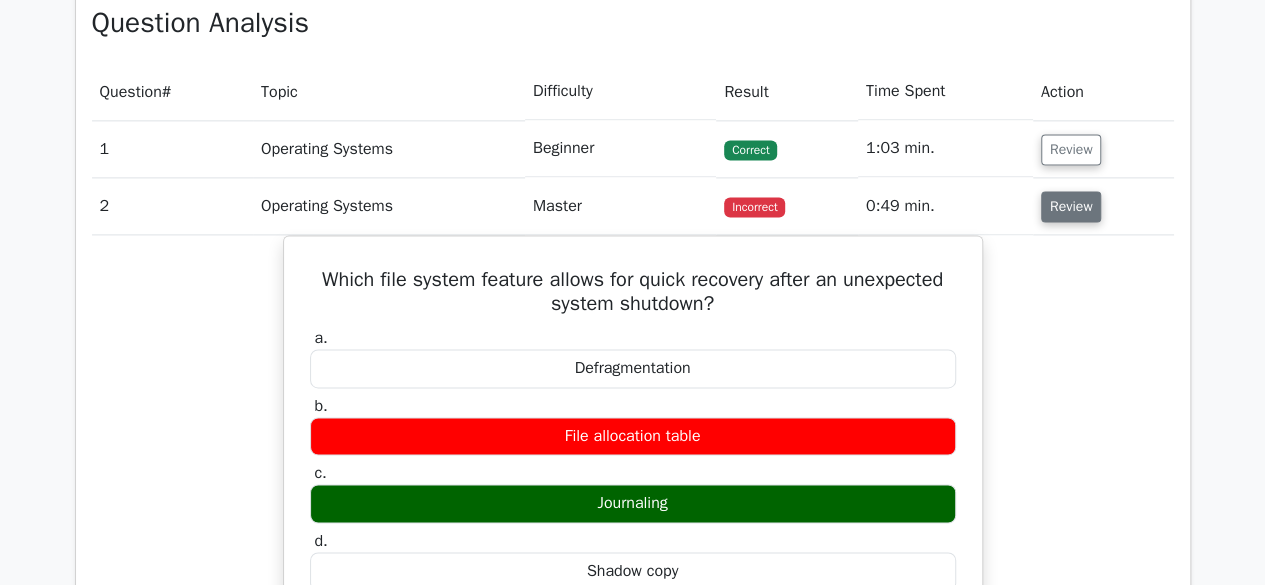 click on "Review" at bounding box center [1071, 206] 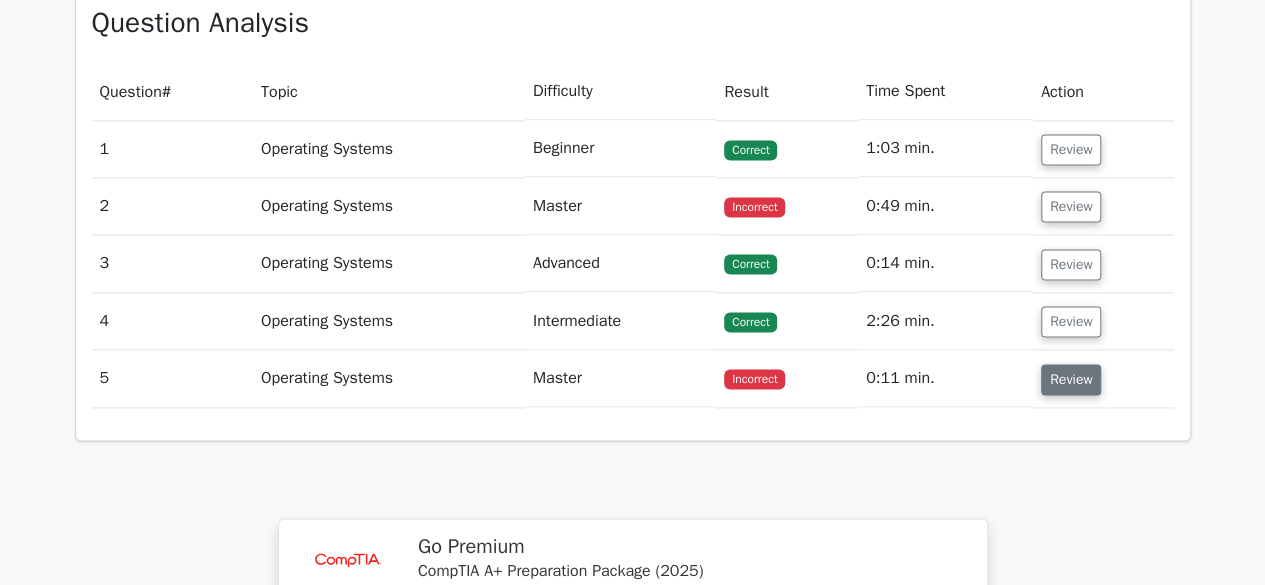 click on "Review" at bounding box center (1071, 379) 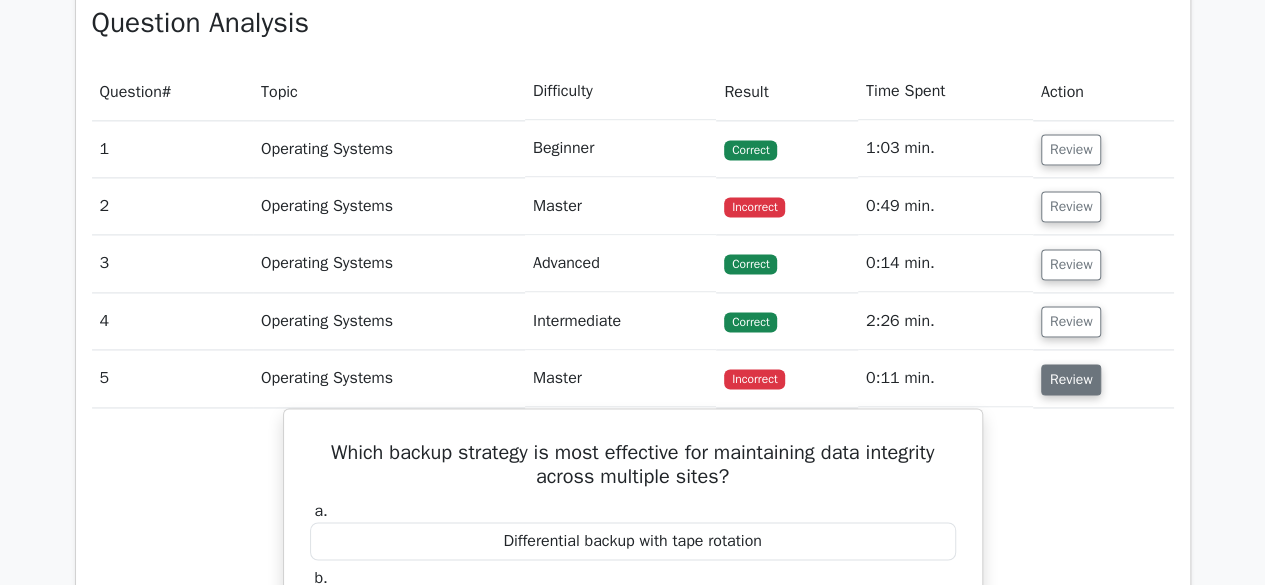 click on "Review" at bounding box center (1071, 379) 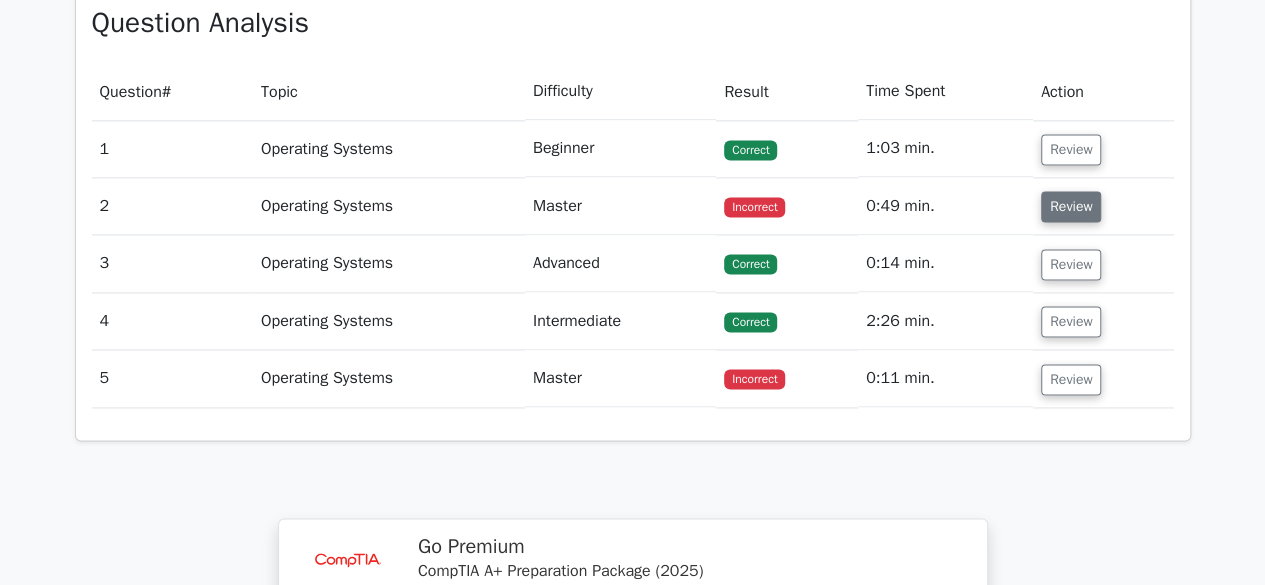 click on "Review" at bounding box center [1071, 206] 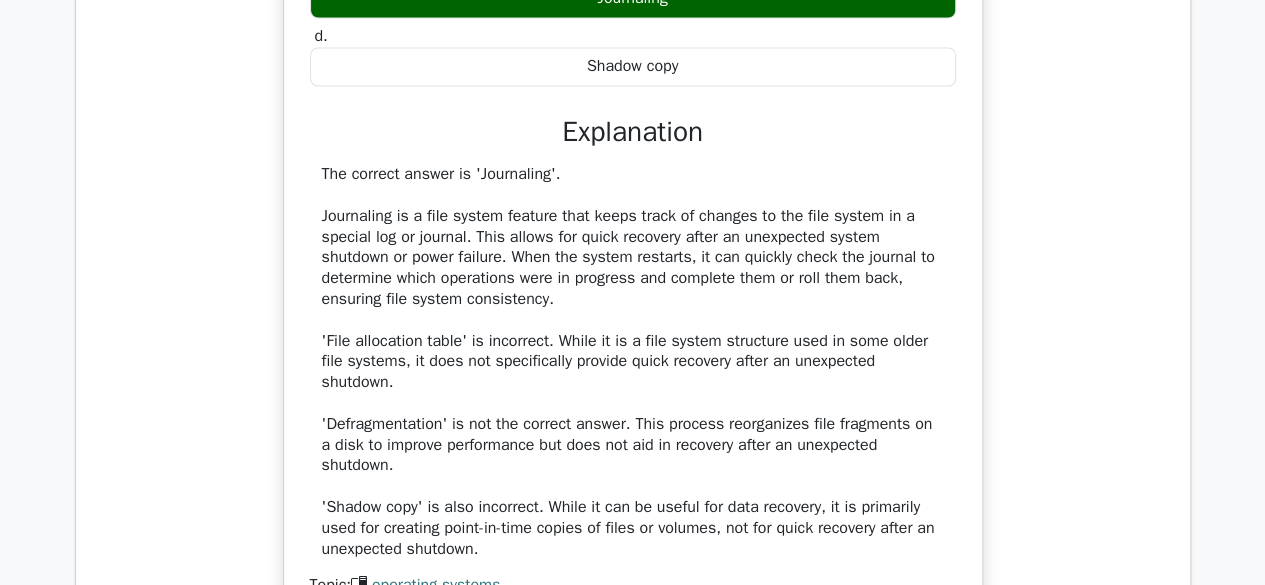 scroll, scrollTop: 1400, scrollLeft: 0, axis: vertical 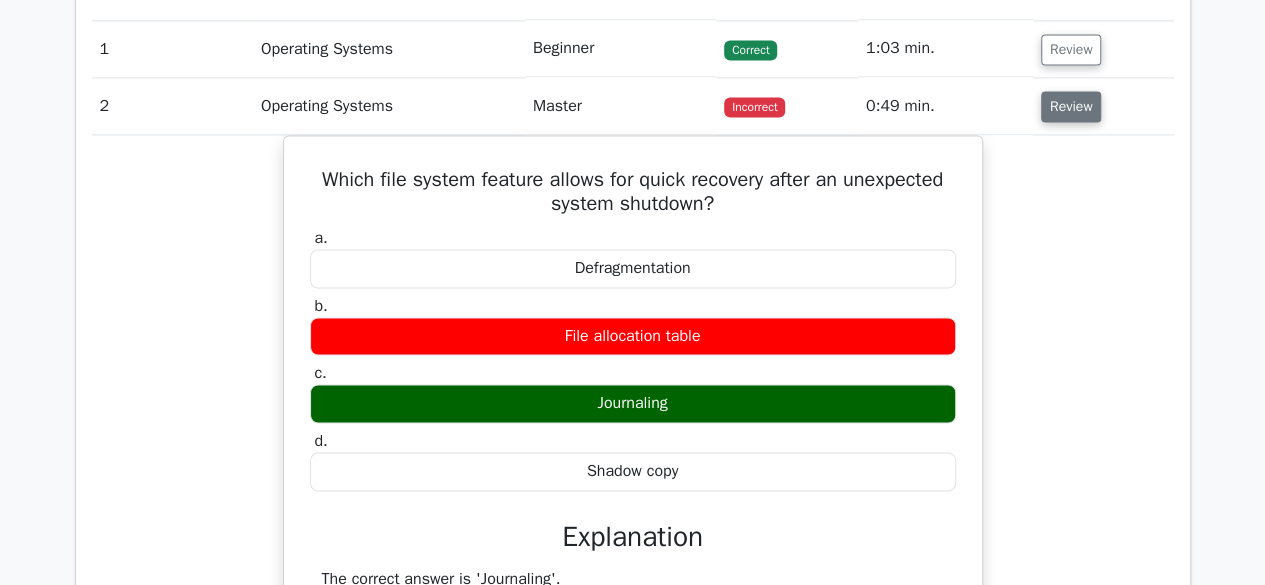 click on "Review" at bounding box center (1071, 106) 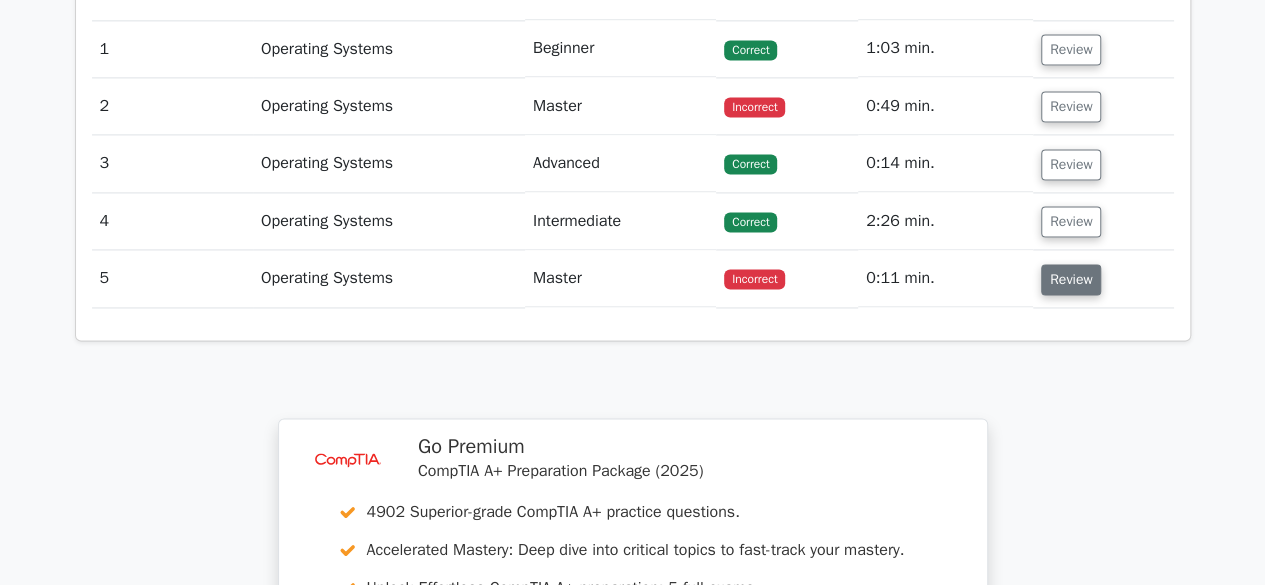 click on "Review" at bounding box center (1071, 279) 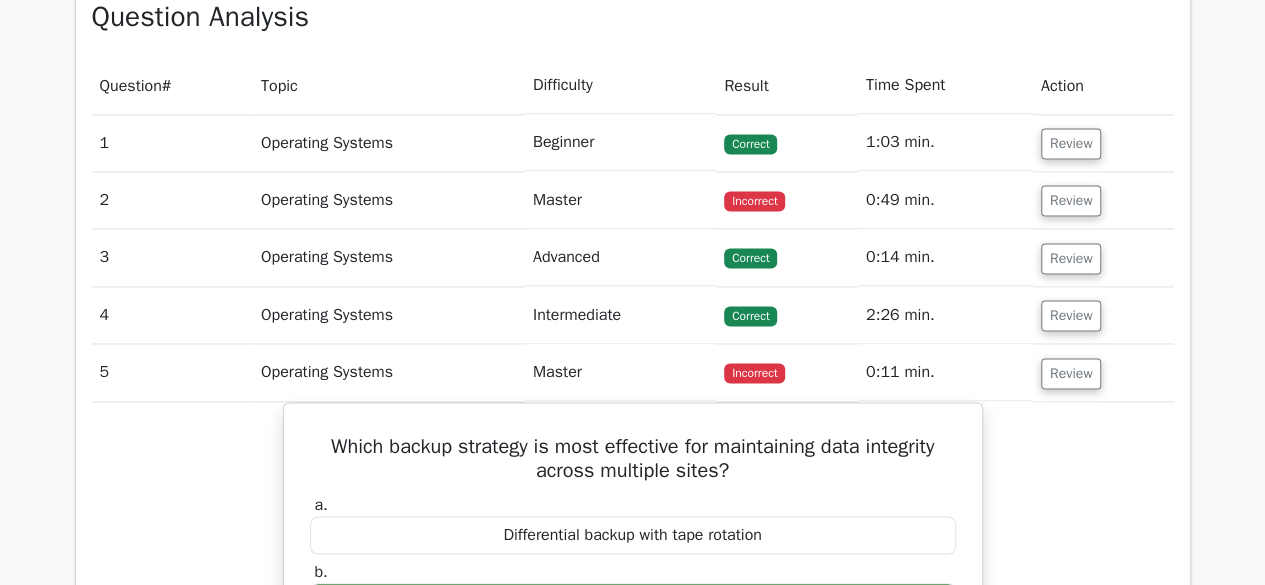 scroll, scrollTop: 1300, scrollLeft: 0, axis: vertical 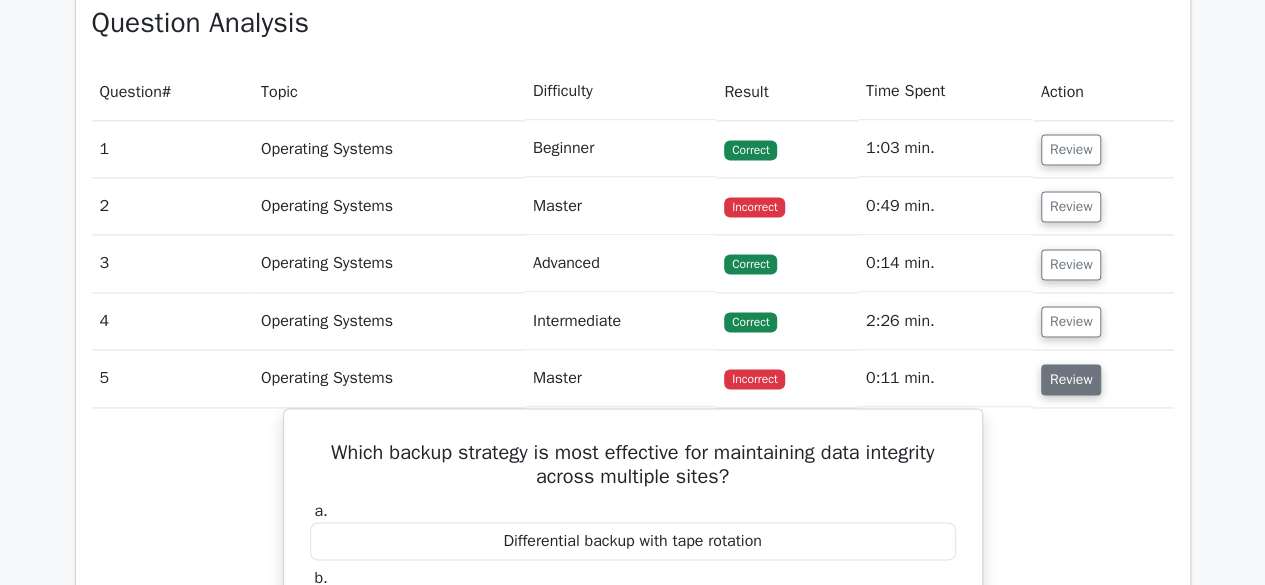 click on "Review" at bounding box center (1071, 379) 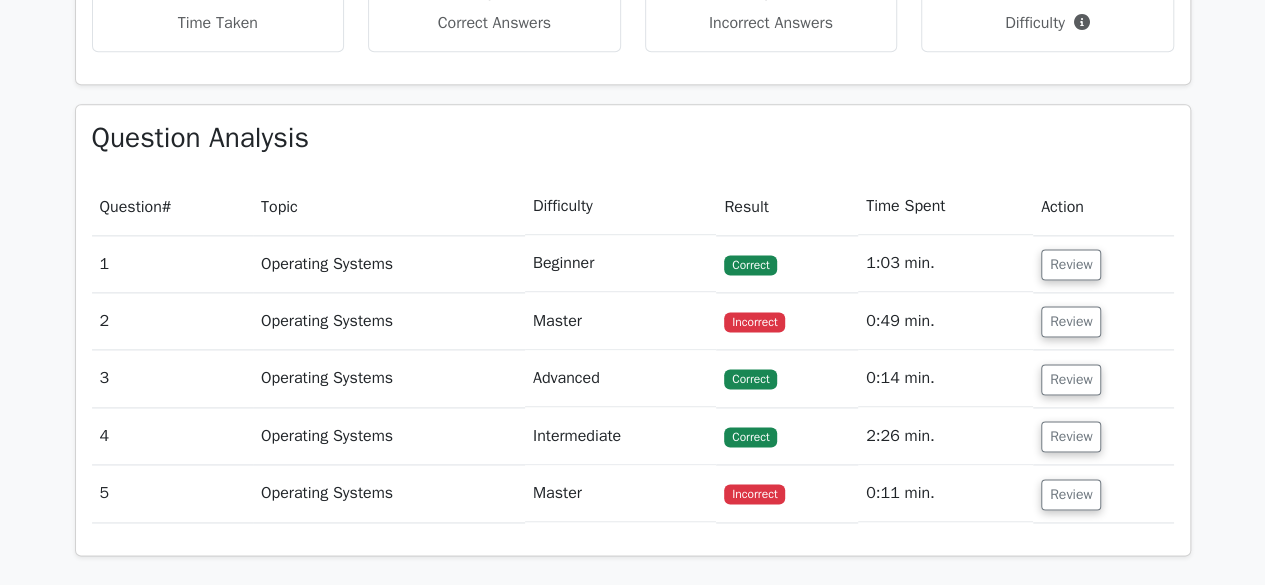 scroll, scrollTop: 1500, scrollLeft: 0, axis: vertical 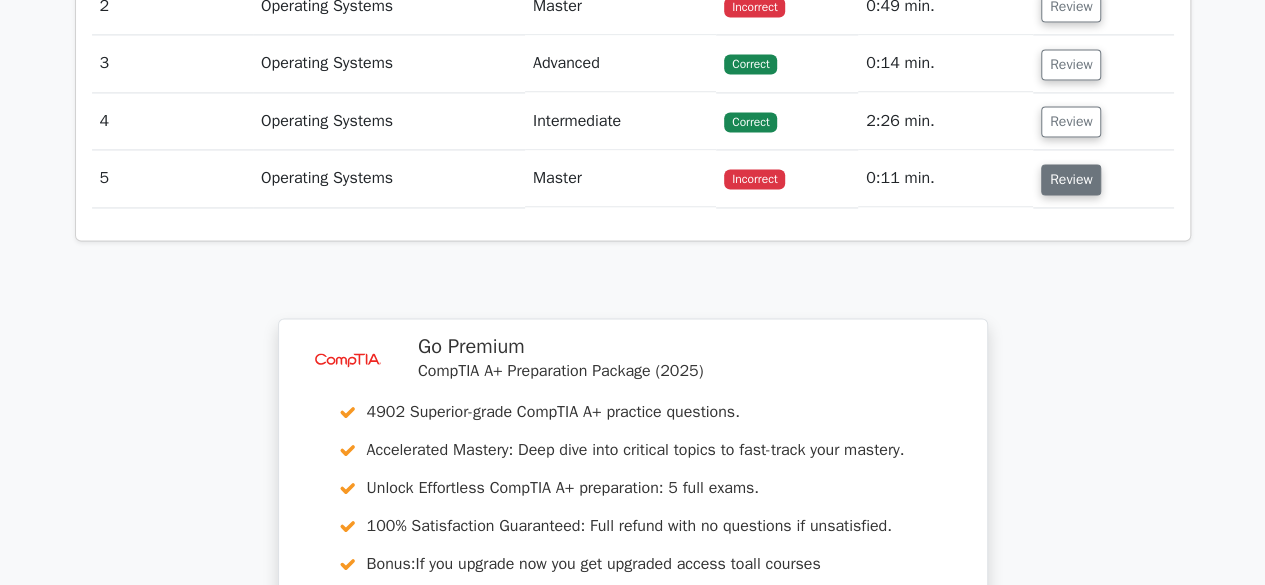 click on "Review" at bounding box center [1071, 179] 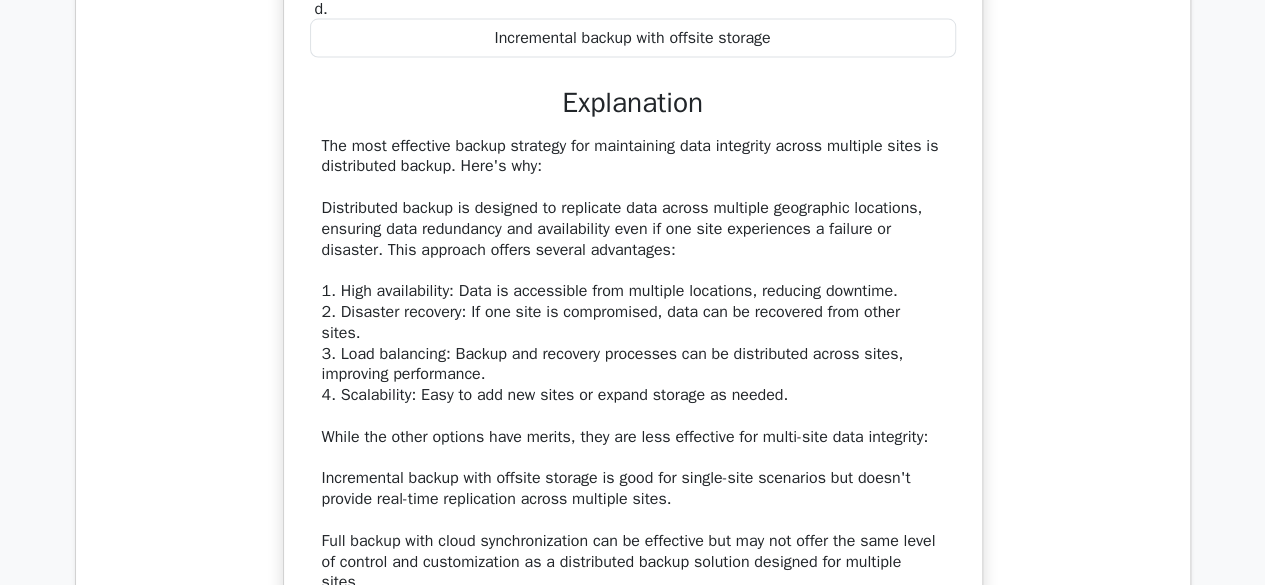 scroll, scrollTop: 1700, scrollLeft: 0, axis: vertical 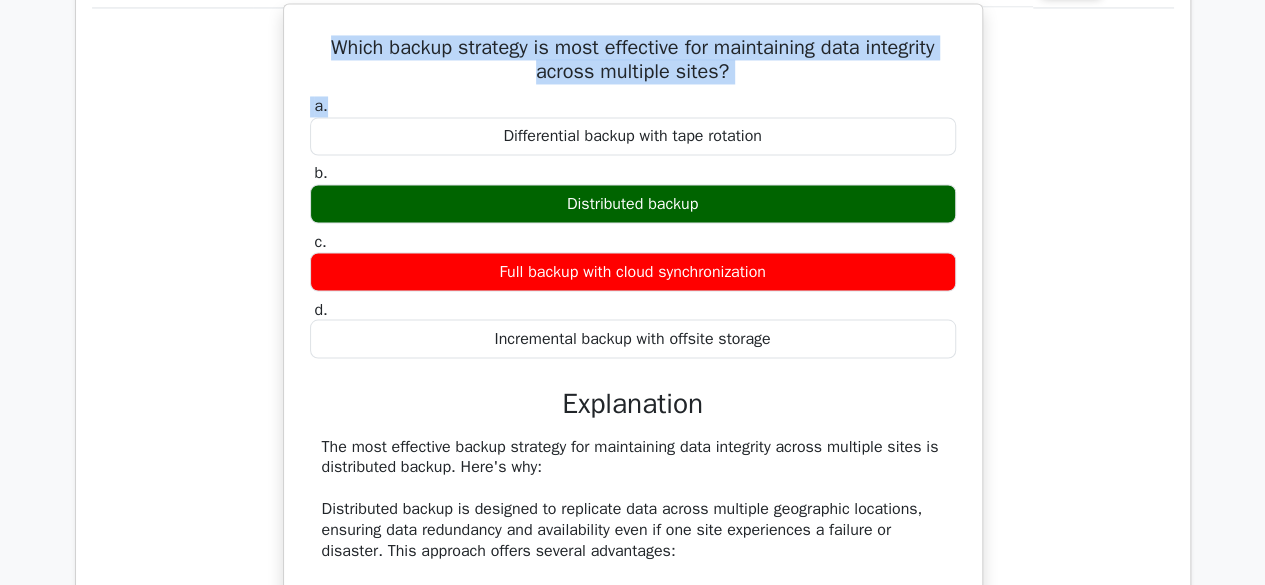 drag, startPoint x: 313, startPoint y: 36, endPoint x: 741, endPoint y: 81, distance: 430.35916 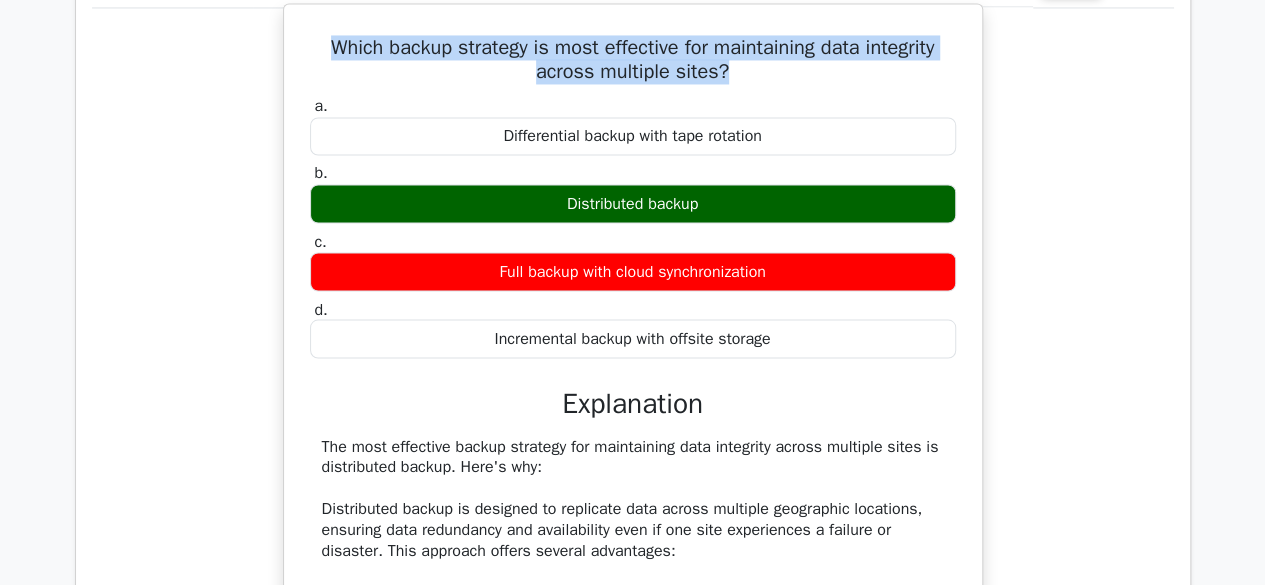 drag, startPoint x: 741, startPoint y: 78, endPoint x: 336, endPoint y: 35, distance: 407.2763 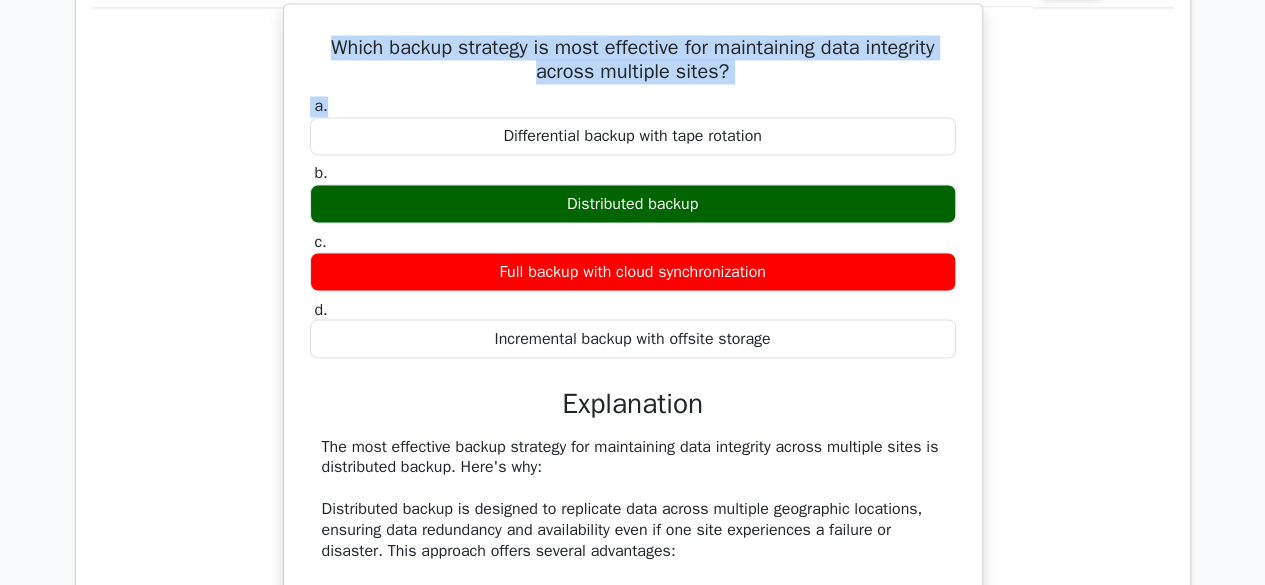 drag, startPoint x: 322, startPoint y: 47, endPoint x: 752, endPoint y: 83, distance: 431.50433 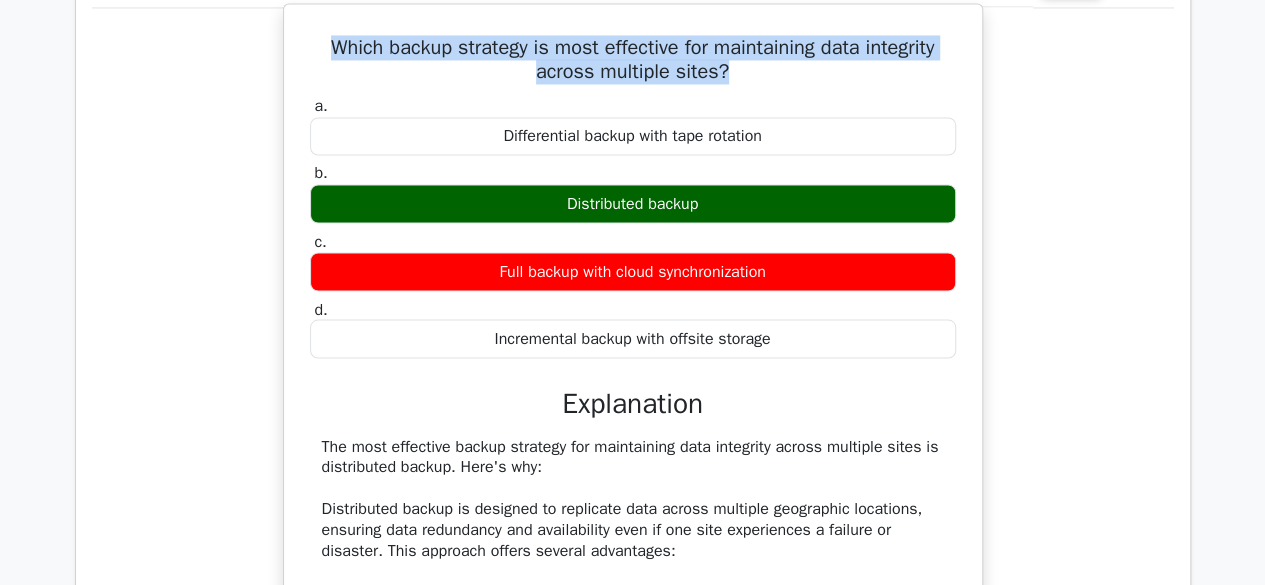 drag, startPoint x: 751, startPoint y: 67, endPoint x: 314, endPoint y: 33, distance: 438.32065 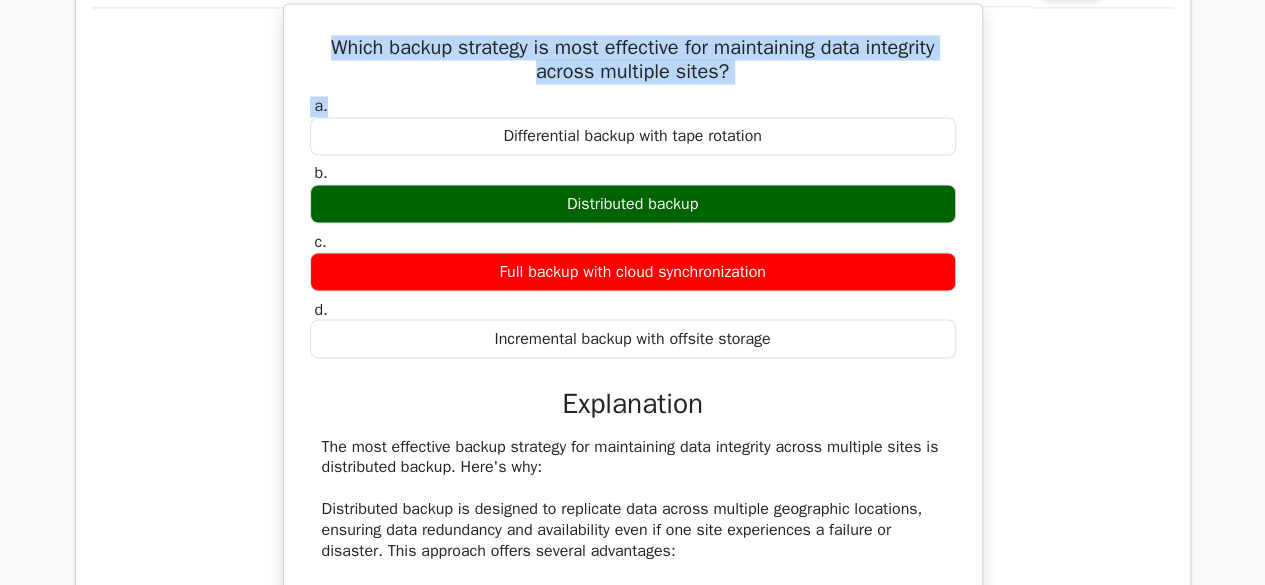drag, startPoint x: 314, startPoint y: 33, endPoint x: 760, endPoint y: 90, distance: 449.62762 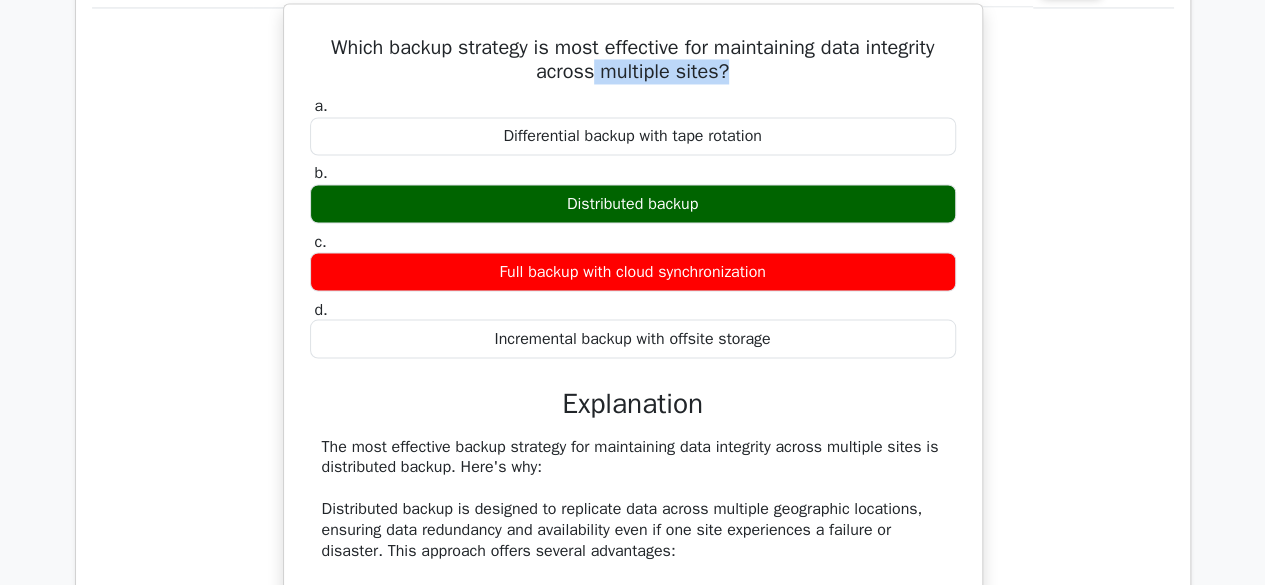 drag, startPoint x: 740, startPoint y: 69, endPoint x: 478, endPoint y: 58, distance: 262.2308 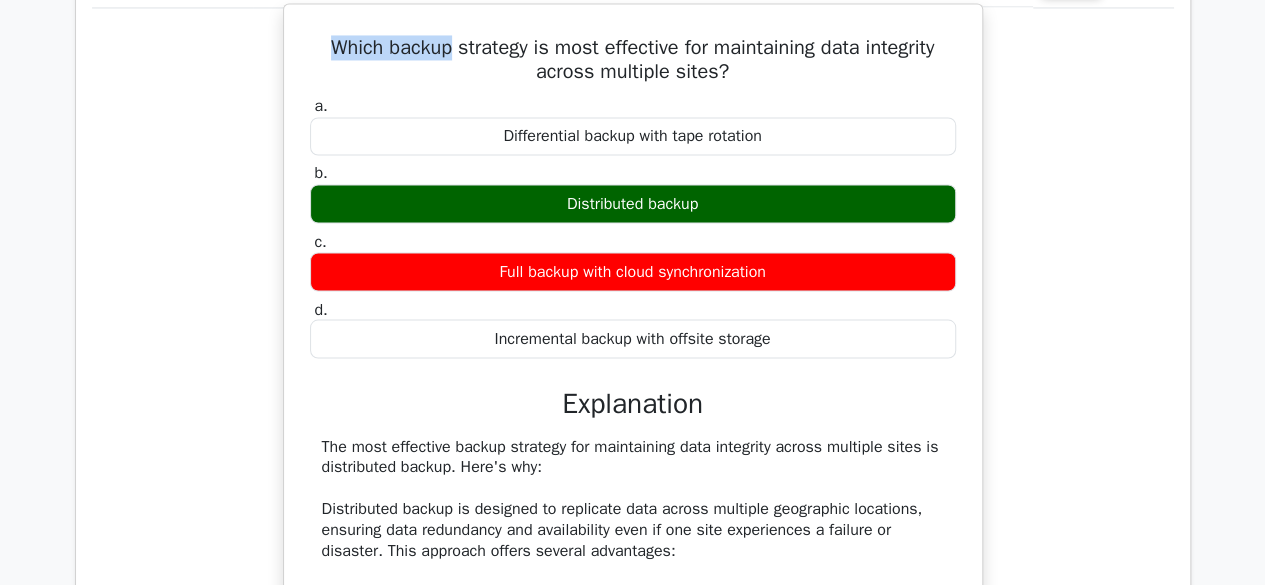 drag, startPoint x: 432, startPoint y: 48, endPoint x: 322, endPoint y: 27, distance: 111.9866 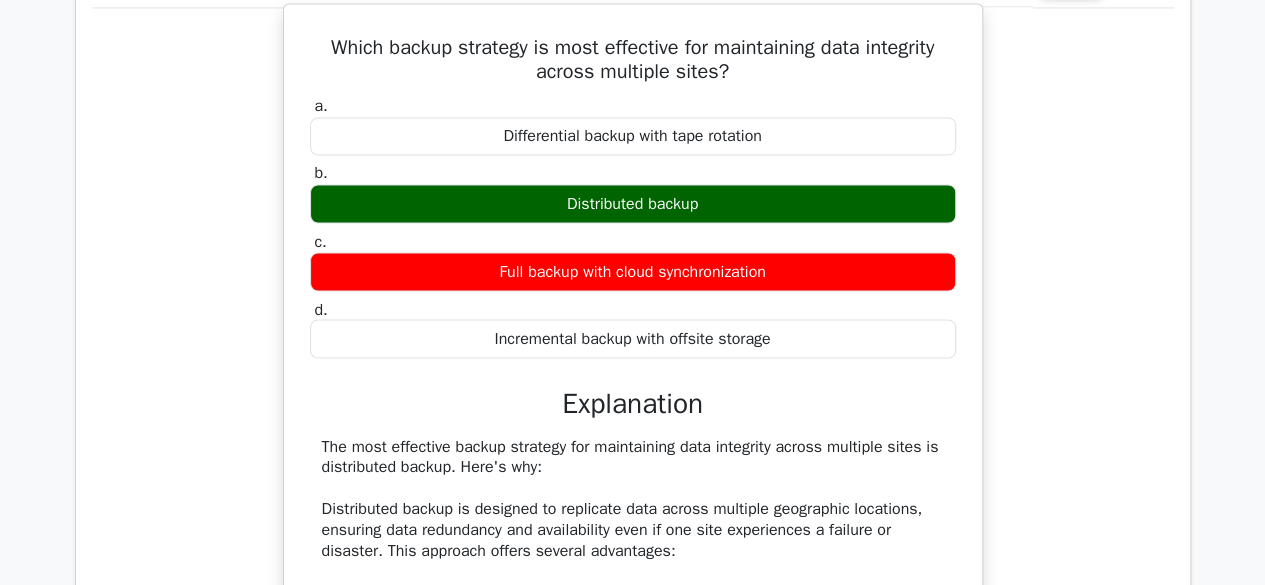 click on "Which backup strategy is most effective for maintaining data integrity across multiple sites?" at bounding box center [633, 60] 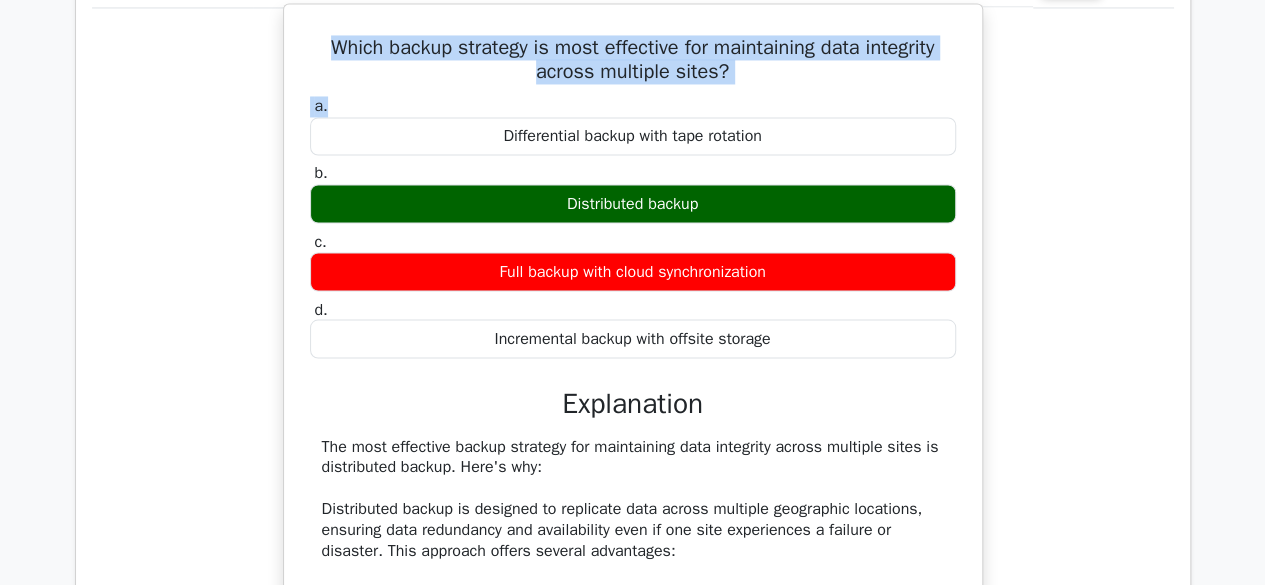 drag, startPoint x: 321, startPoint y: 41, endPoint x: 787, endPoint y: 81, distance: 467.7136 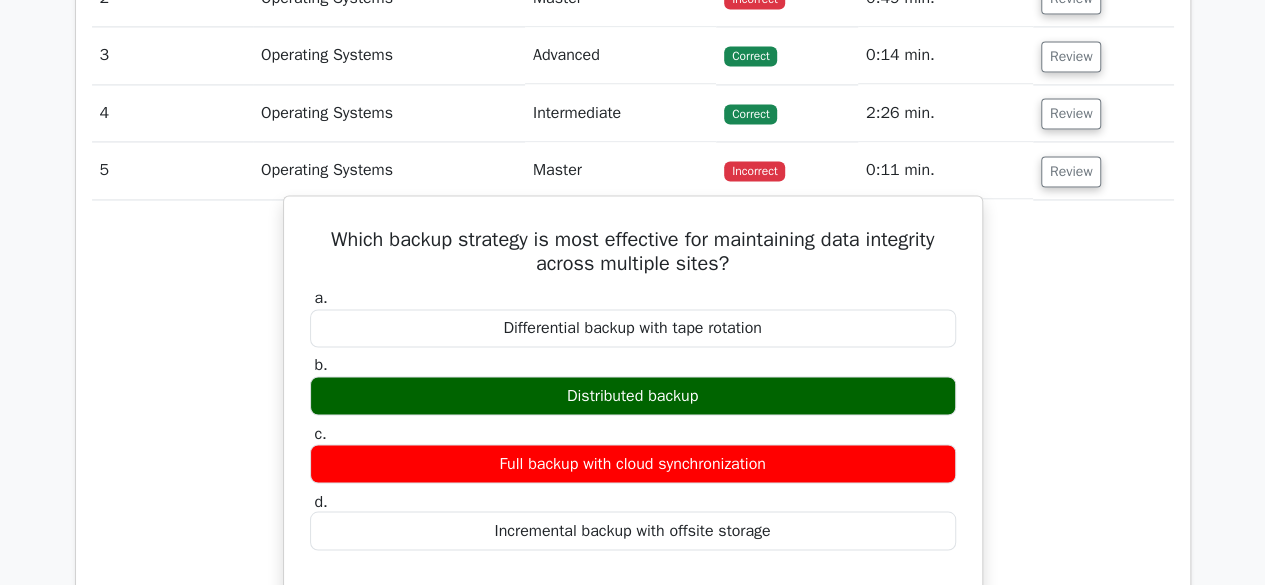 scroll, scrollTop: 1500, scrollLeft: 0, axis: vertical 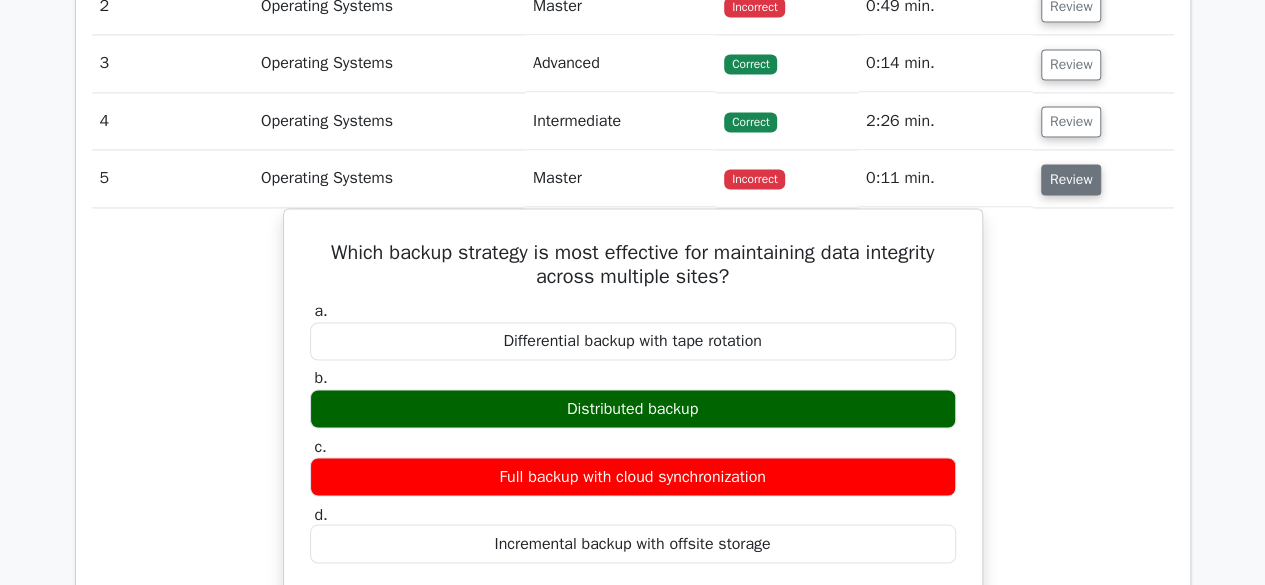 click on "Review" at bounding box center [1071, 179] 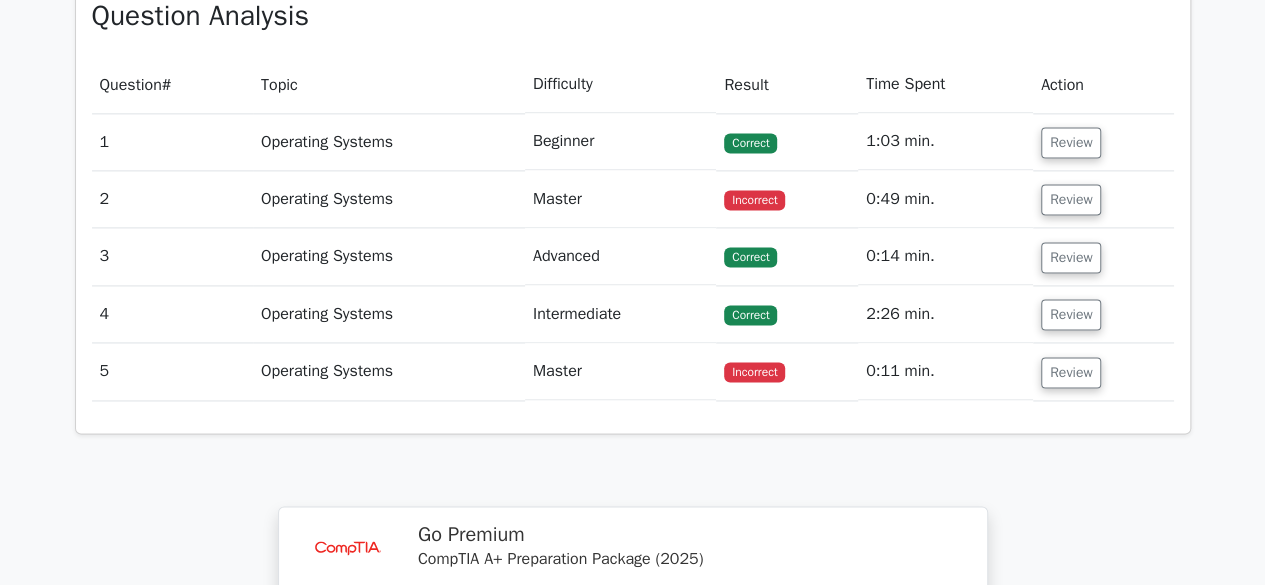 scroll, scrollTop: 1300, scrollLeft: 0, axis: vertical 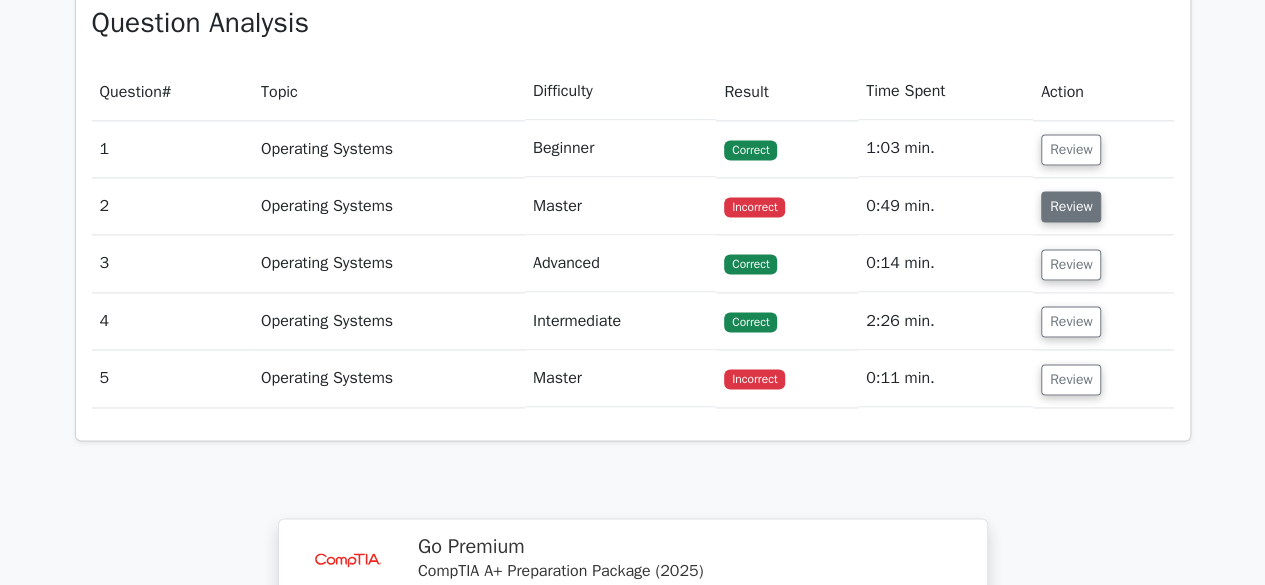 click on "Review" at bounding box center (1071, 206) 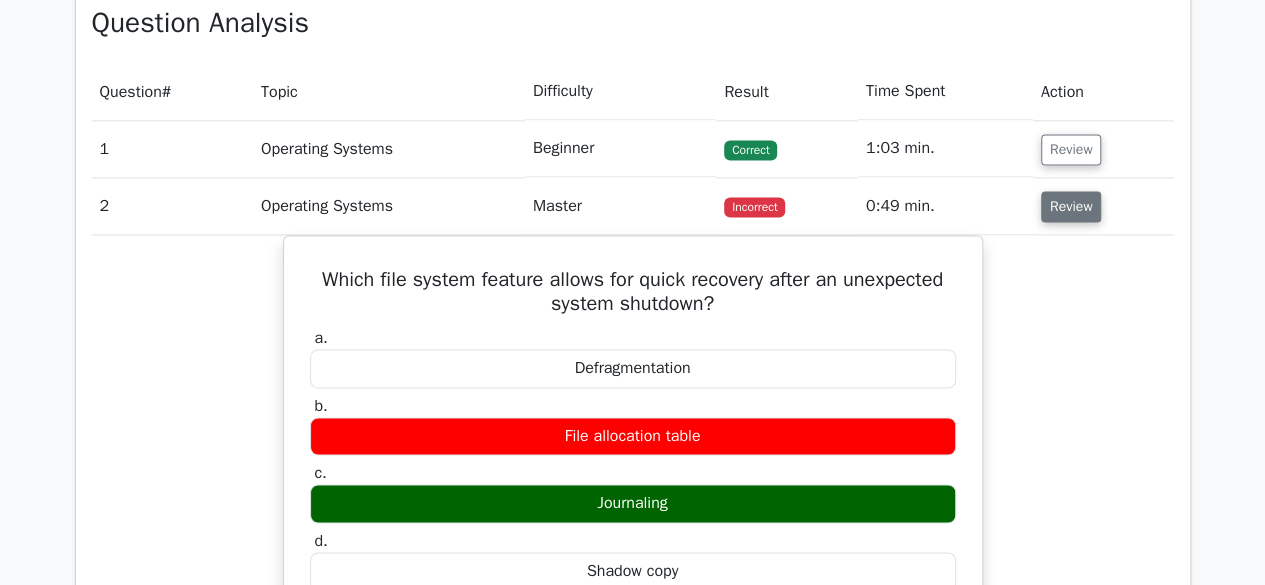 click on "Review" at bounding box center (1071, 206) 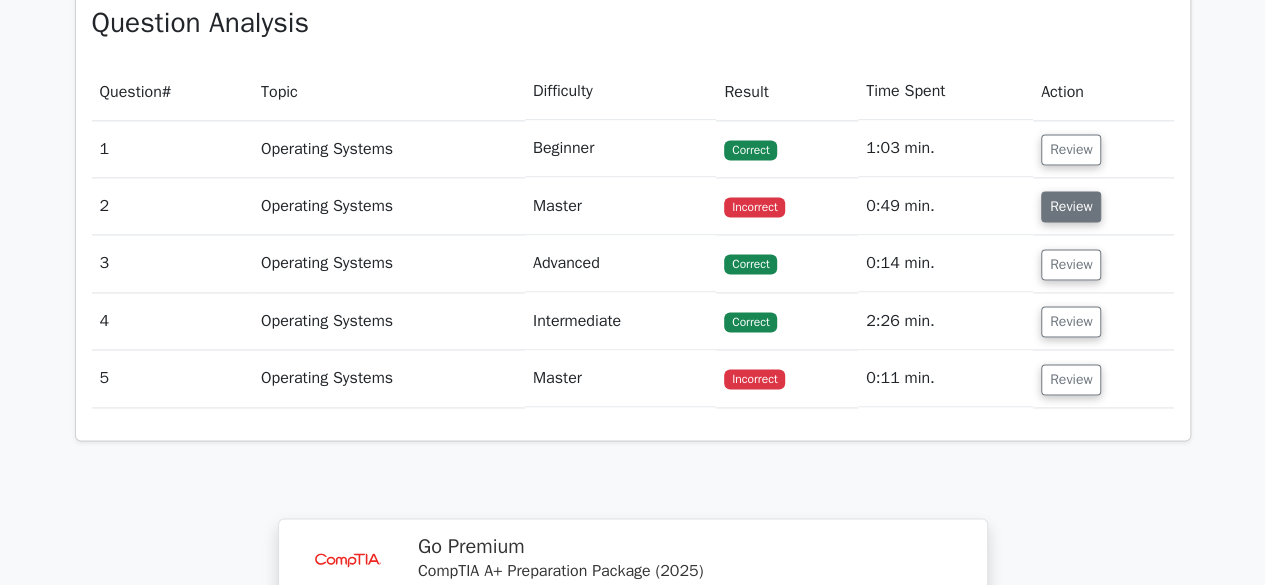 click on "Review" at bounding box center (1071, 206) 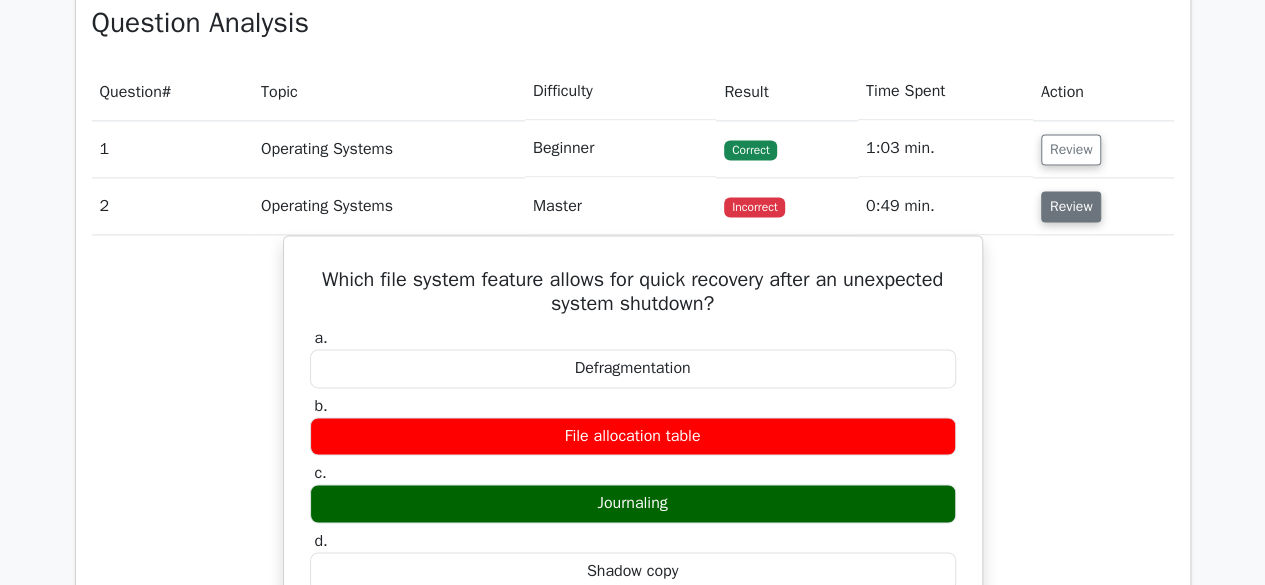 click on "Review" at bounding box center [1071, 206] 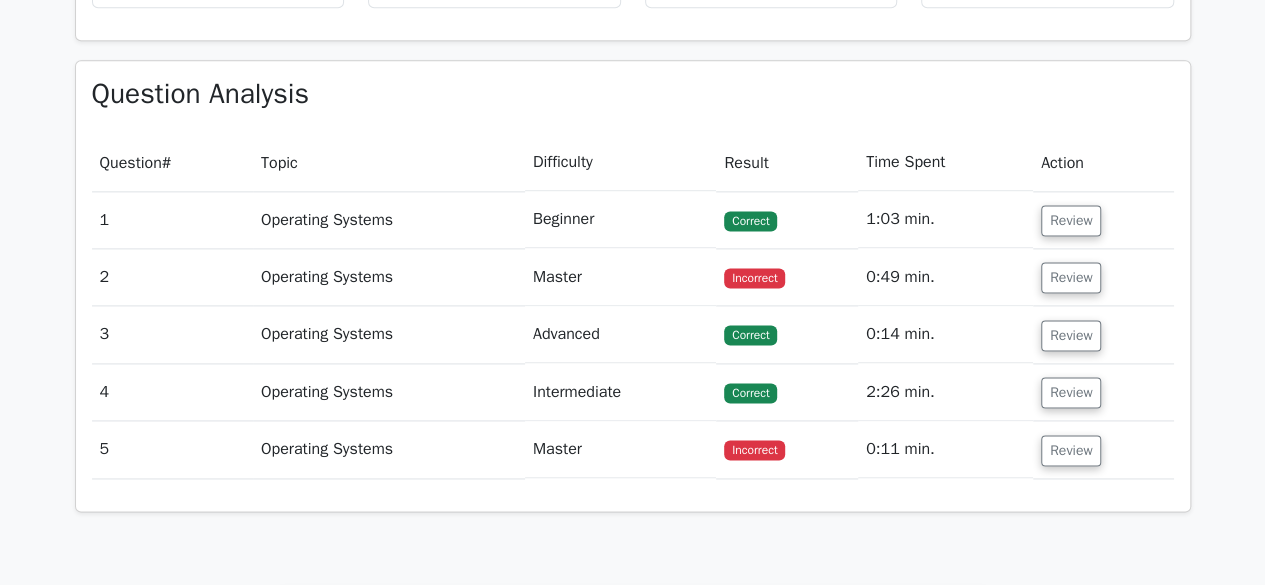 scroll, scrollTop: 1200, scrollLeft: 0, axis: vertical 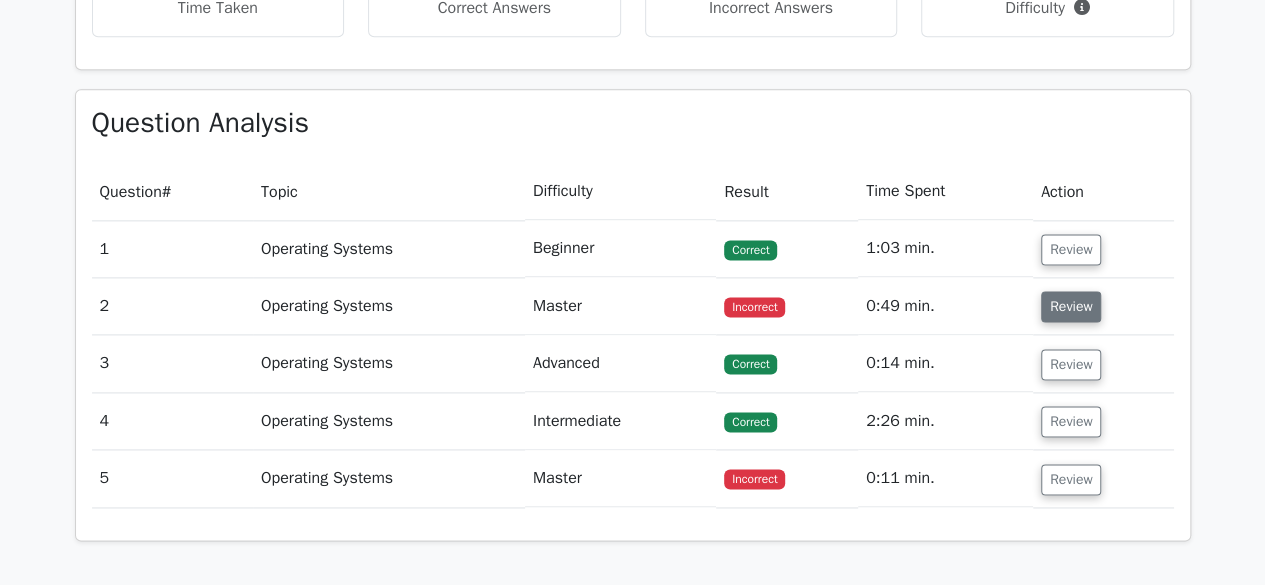 click on "Review" at bounding box center (1071, 306) 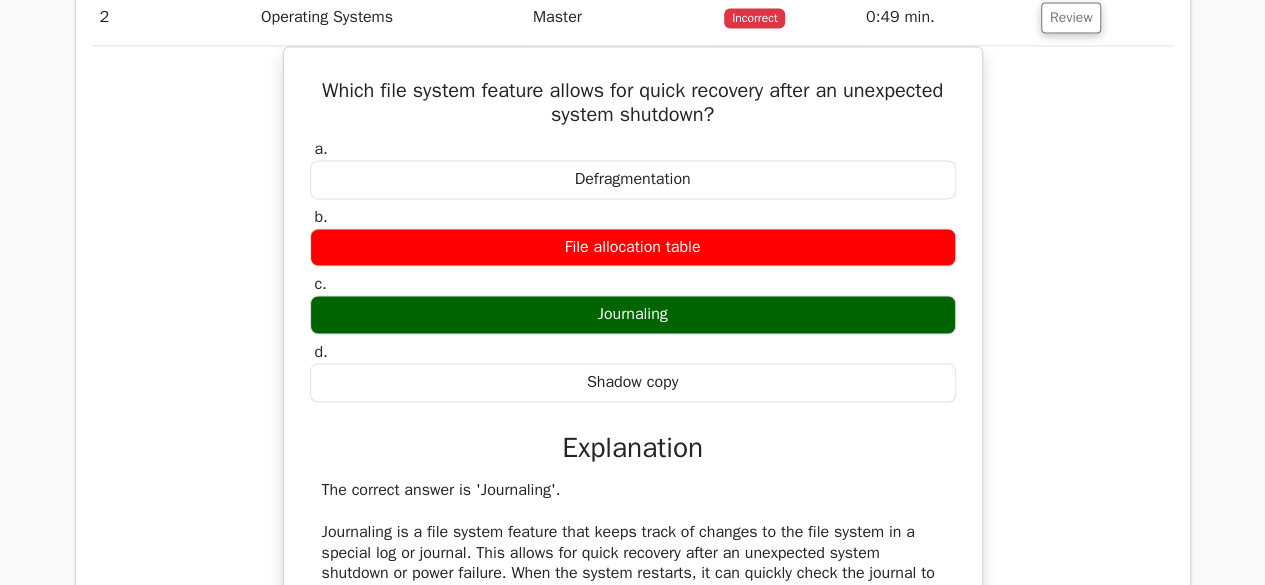 scroll, scrollTop: 1300, scrollLeft: 0, axis: vertical 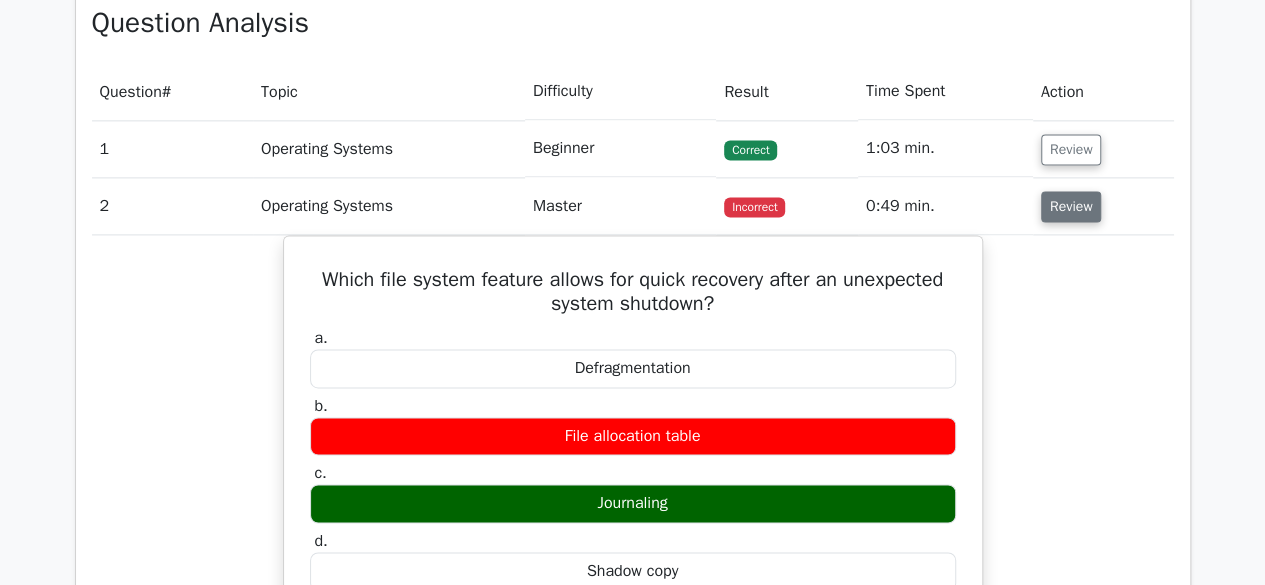 click on "Review" at bounding box center (1071, 206) 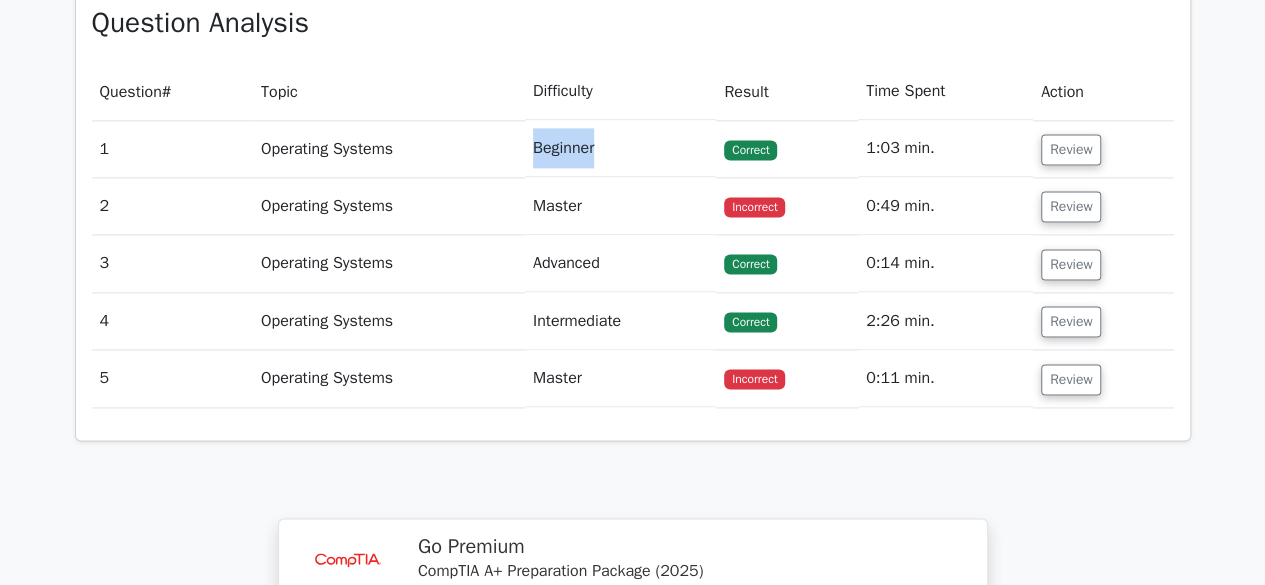 drag, startPoint x: 600, startPoint y: 137, endPoint x: 424, endPoint y: 162, distance: 177.76671 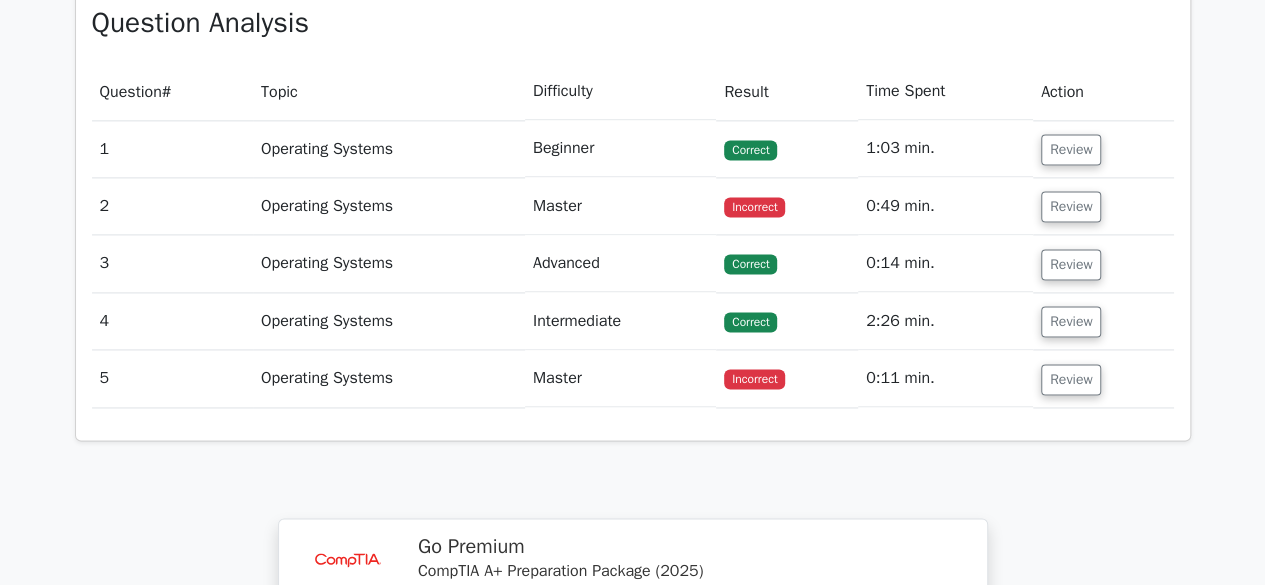 click on "Master" at bounding box center [620, 206] 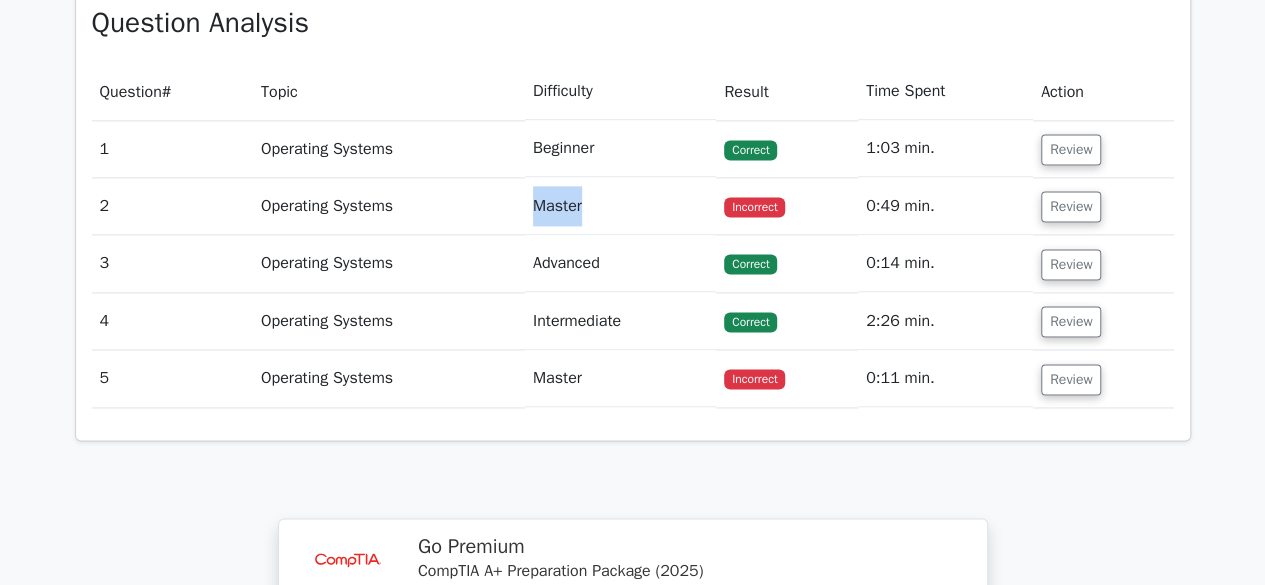 click on "Master" at bounding box center (620, 206) 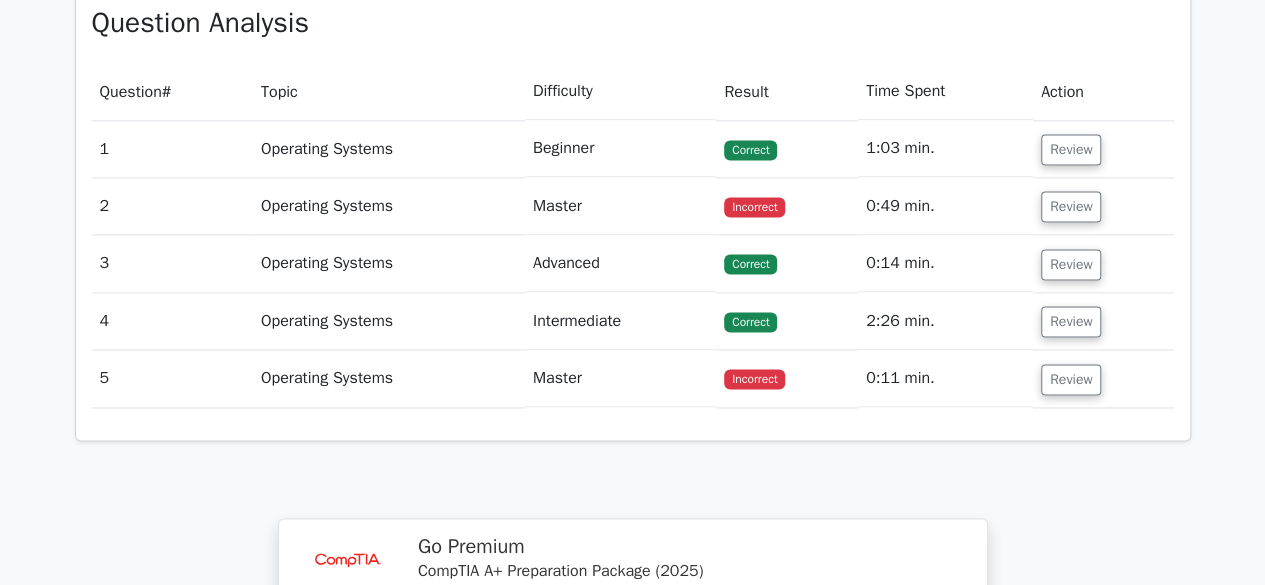click on "Master" at bounding box center [620, 378] 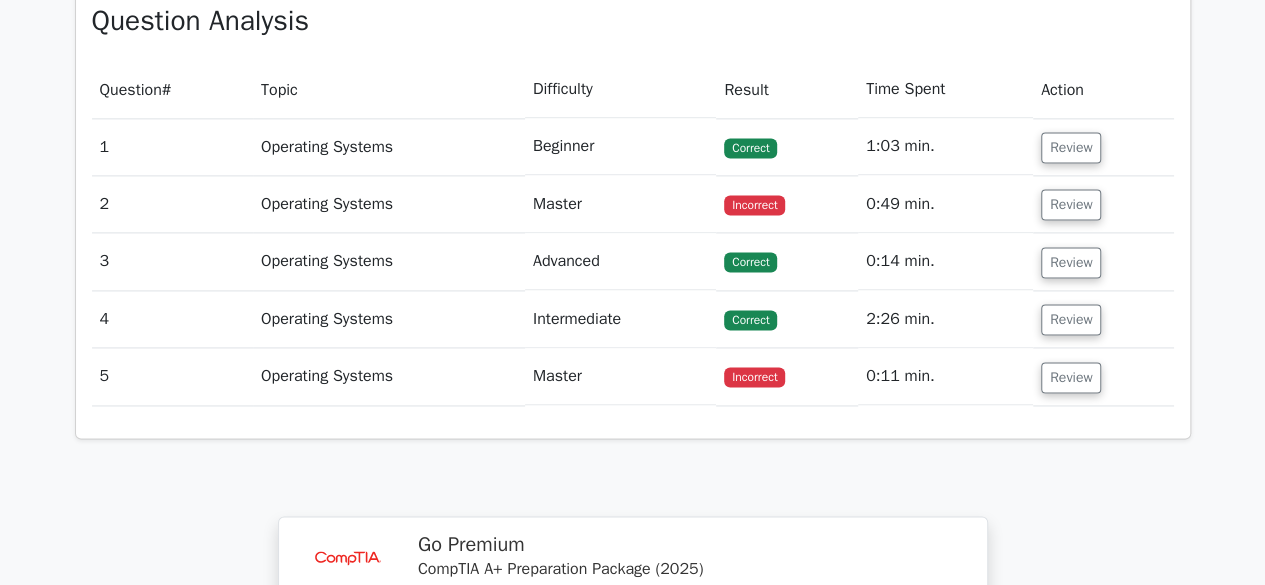 scroll, scrollTop: 1300, scrollLeft: 0, axis: vertical 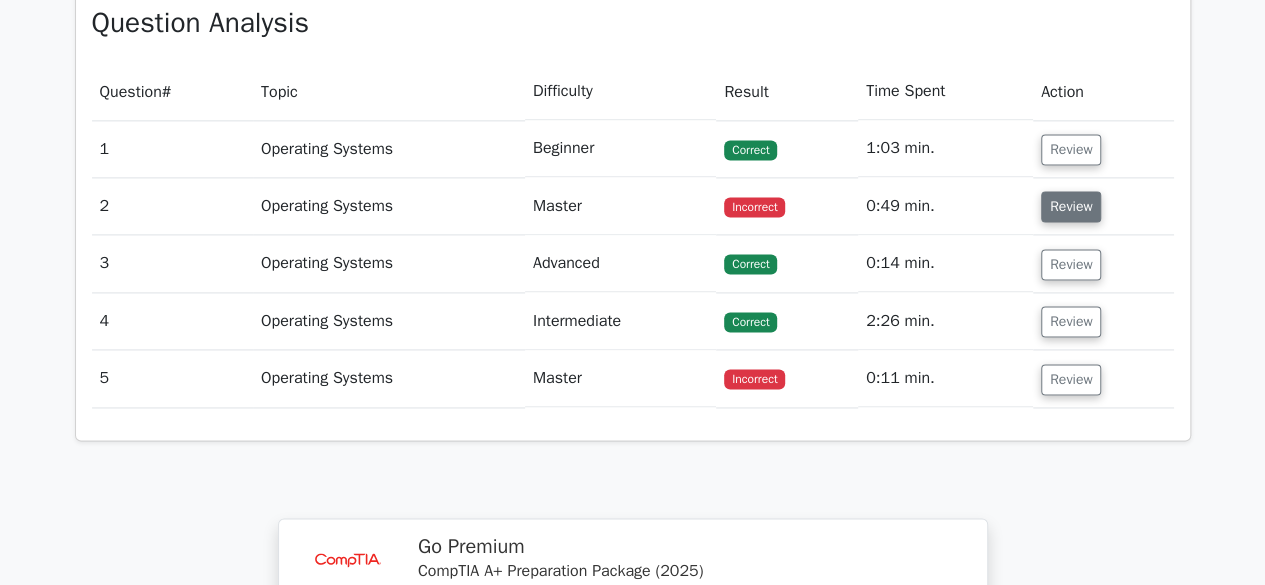 click on "Review" at bounding box center (1071, 206) 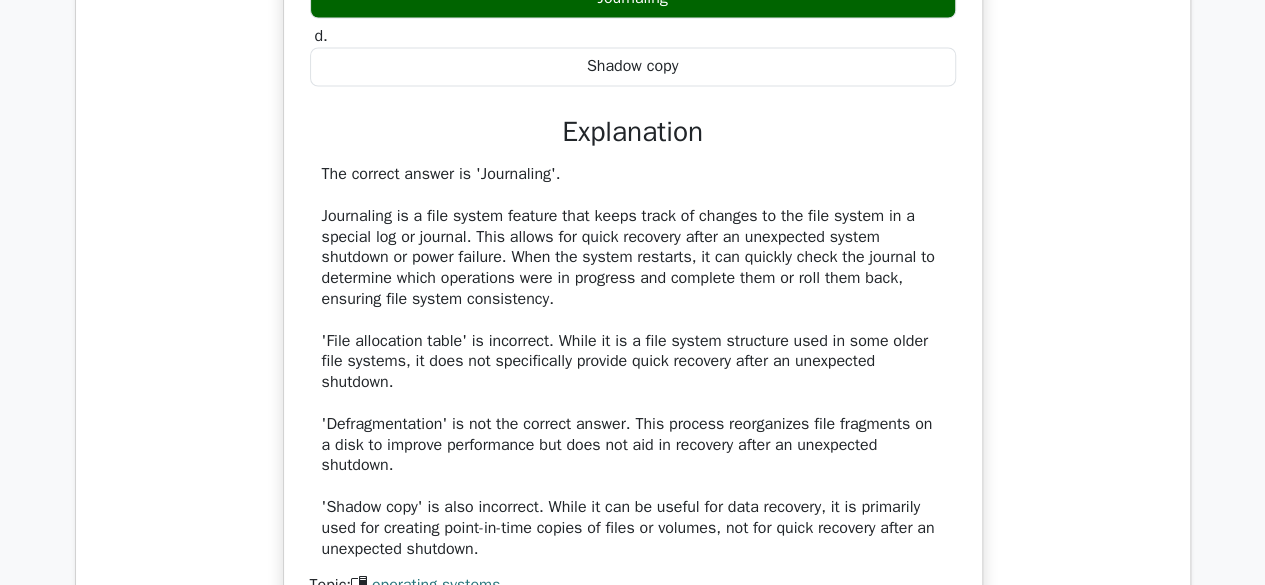 scroll, scrollTop: 1300, scrollLeft: 0, axis: vertical 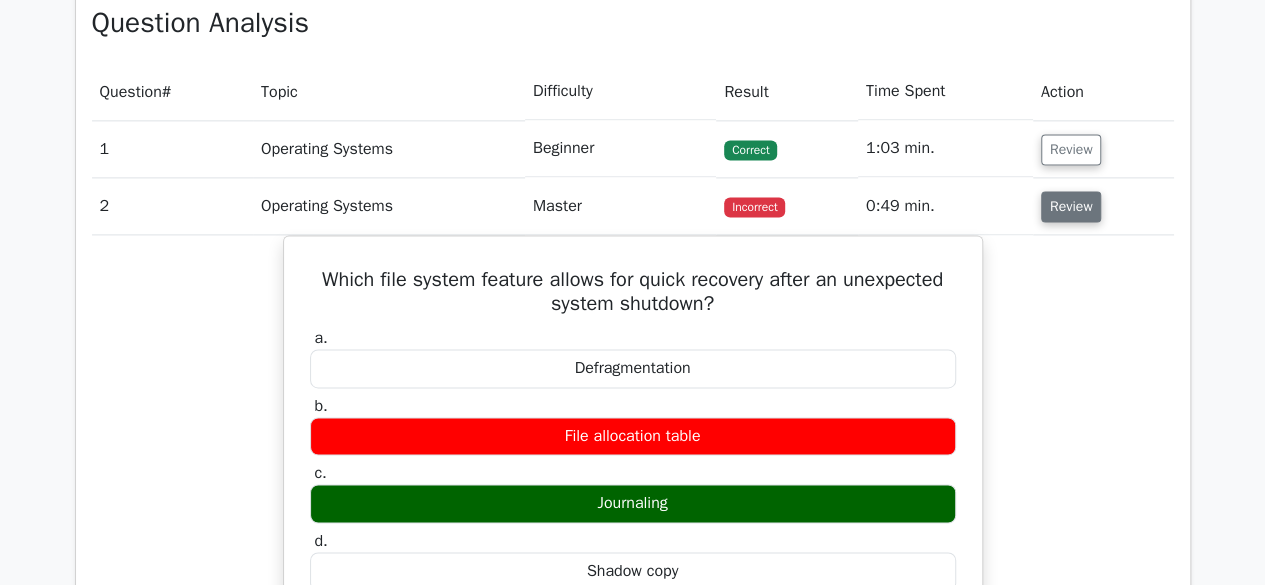 click on "Review" at bounding box center [1071, 206] 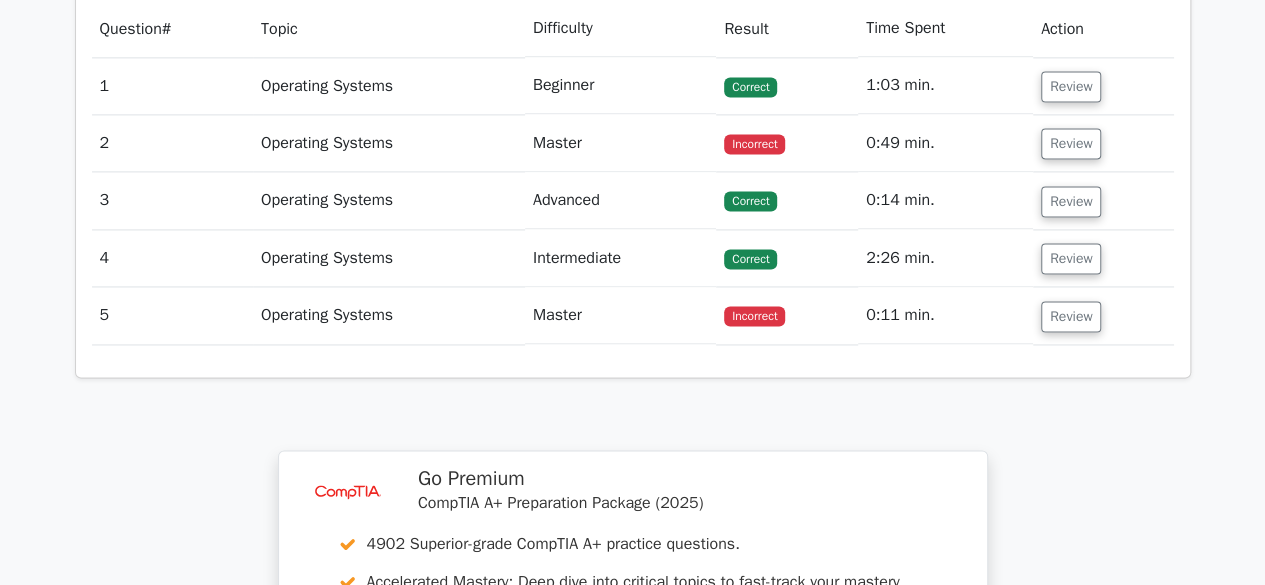 scroll, scrollTop: 1400, scrollLeft: 0, axis: vertical 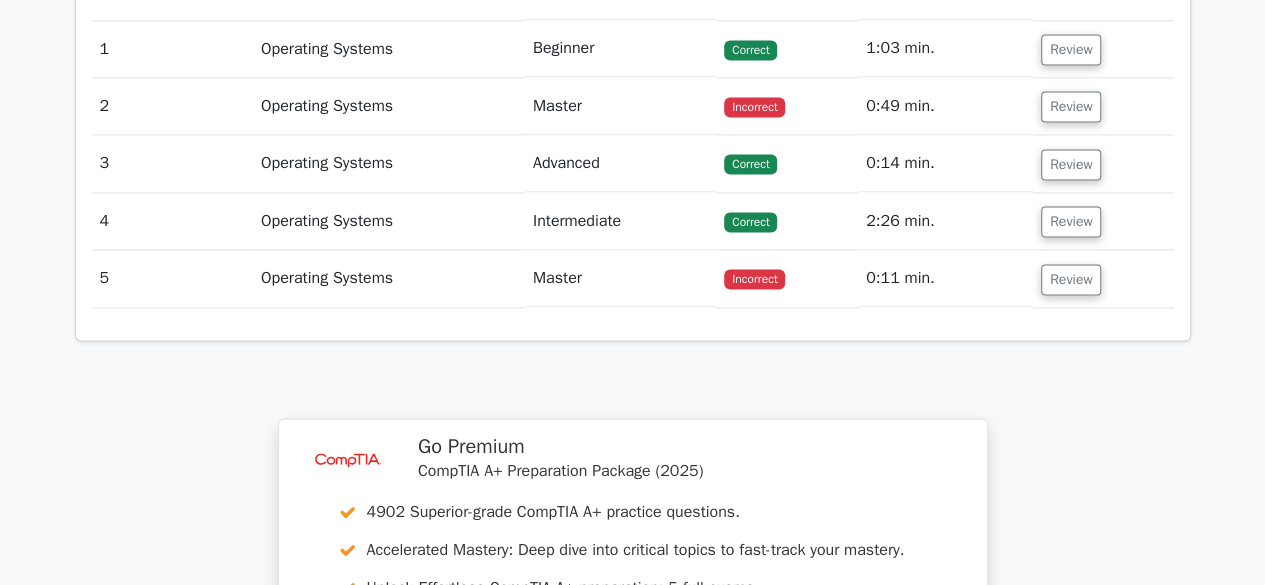 type 